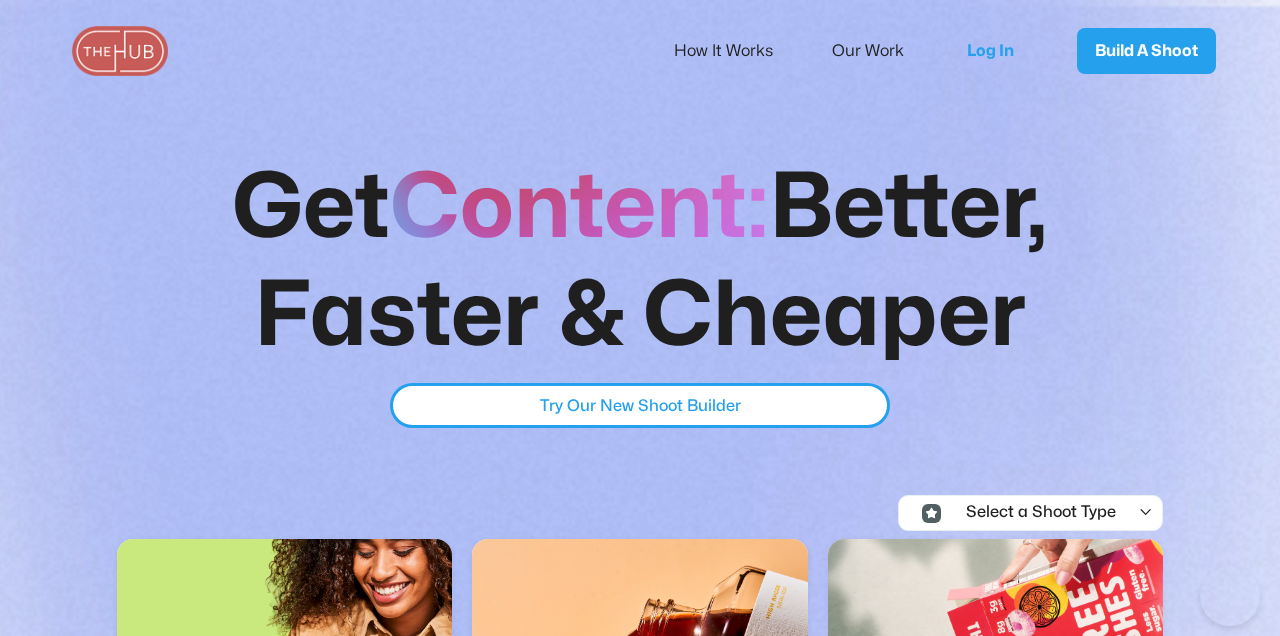 scroll, scrollTop: 0, scrollLeft: 0, axis: both 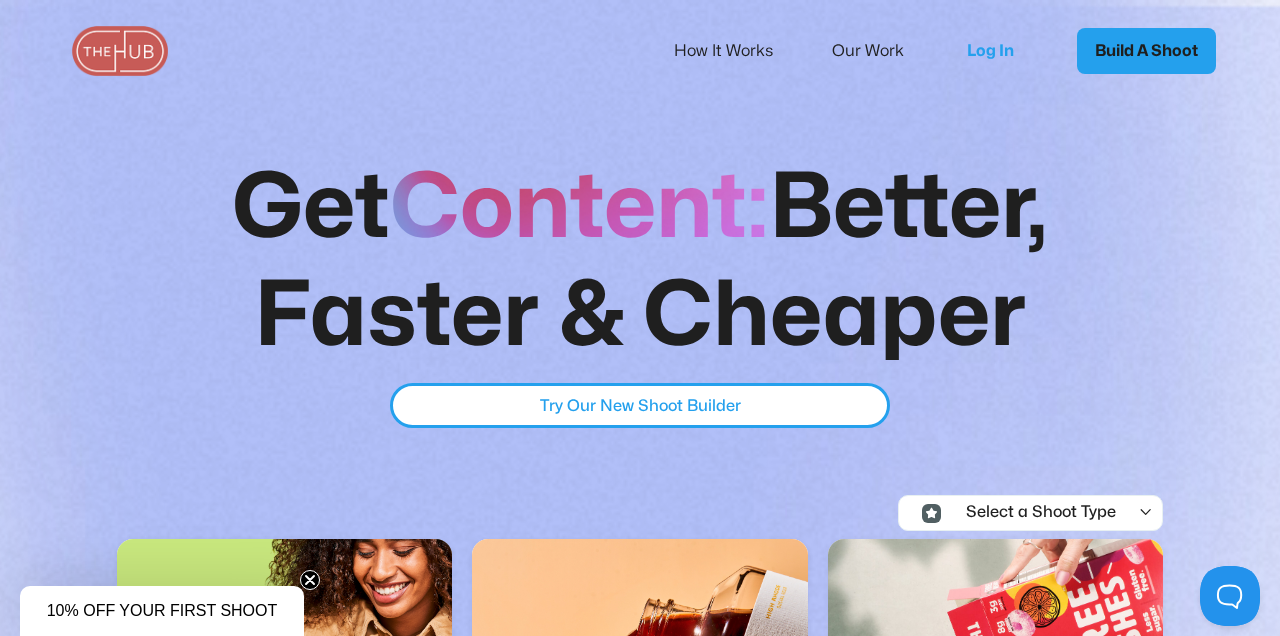 click on "Build A Shoot" at bounding box center (1146, 51) 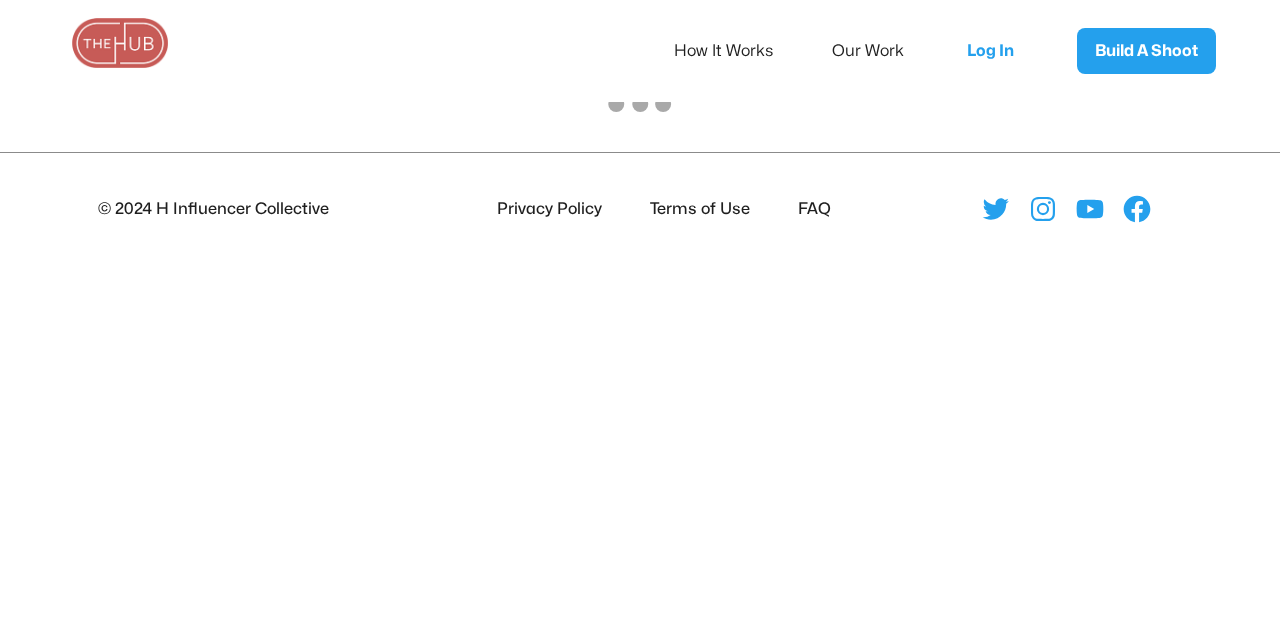 scroll, scrollTop: 0, scrollLeft: 0, axis: both 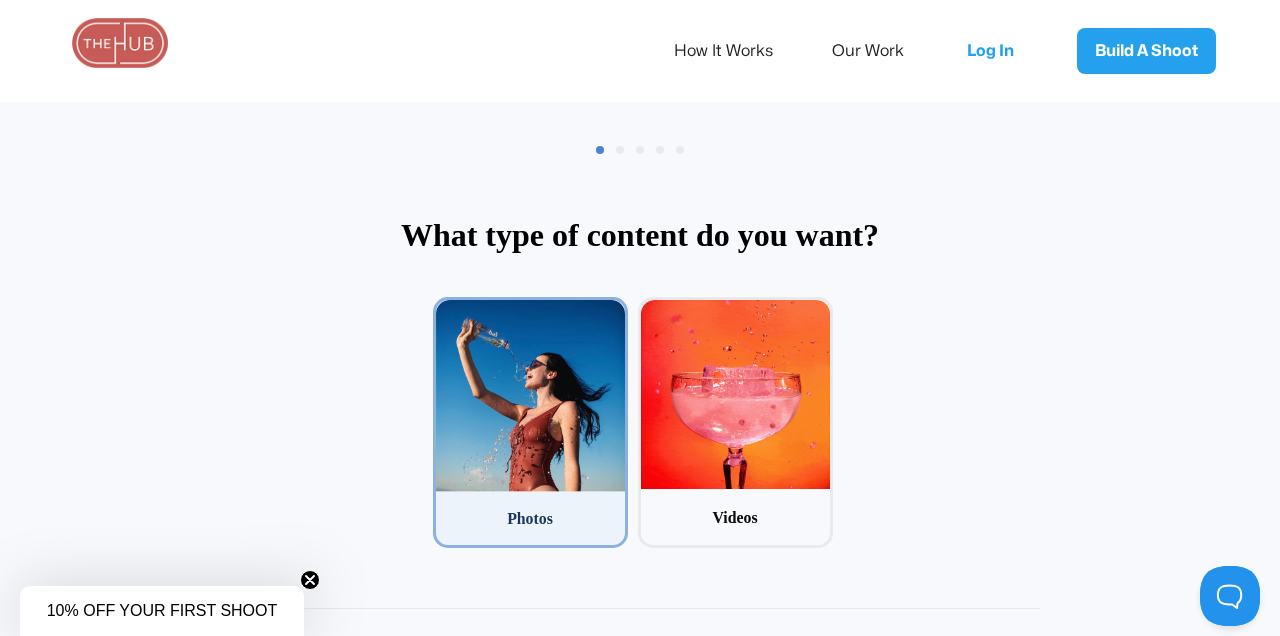 click at bounding box center (530, 396) 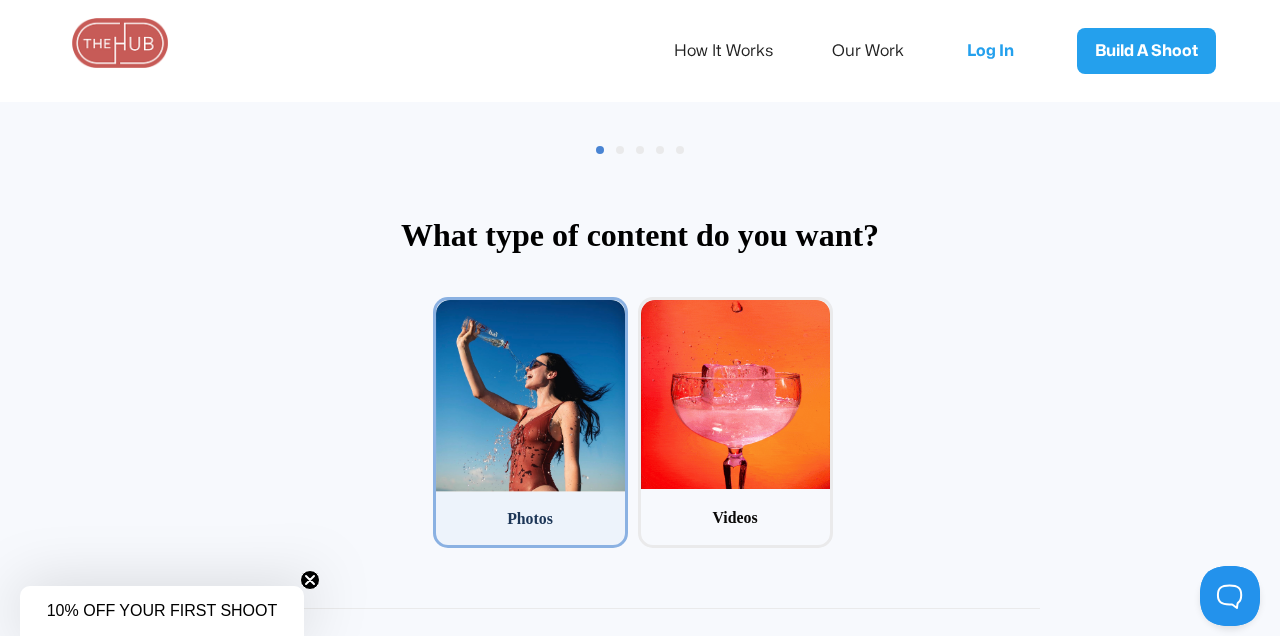 click on "1 Photos" at bounding box center (439, 303) 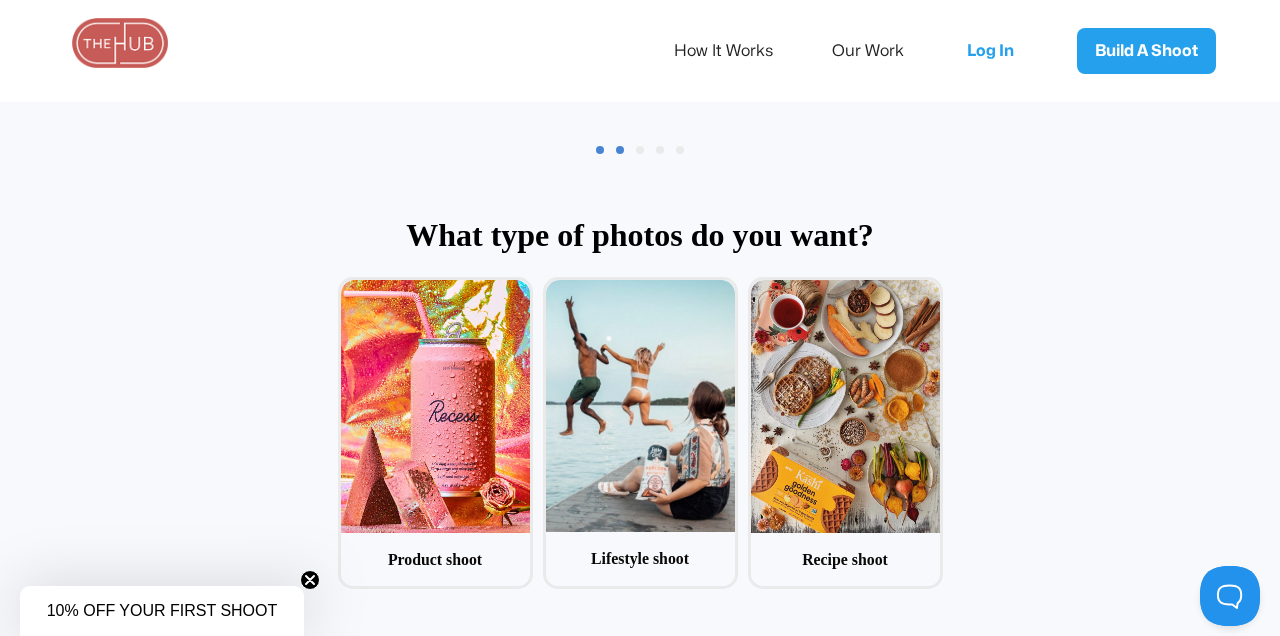 scroll, scrollTop: 96, scrollLeft: 0, axis: vertical 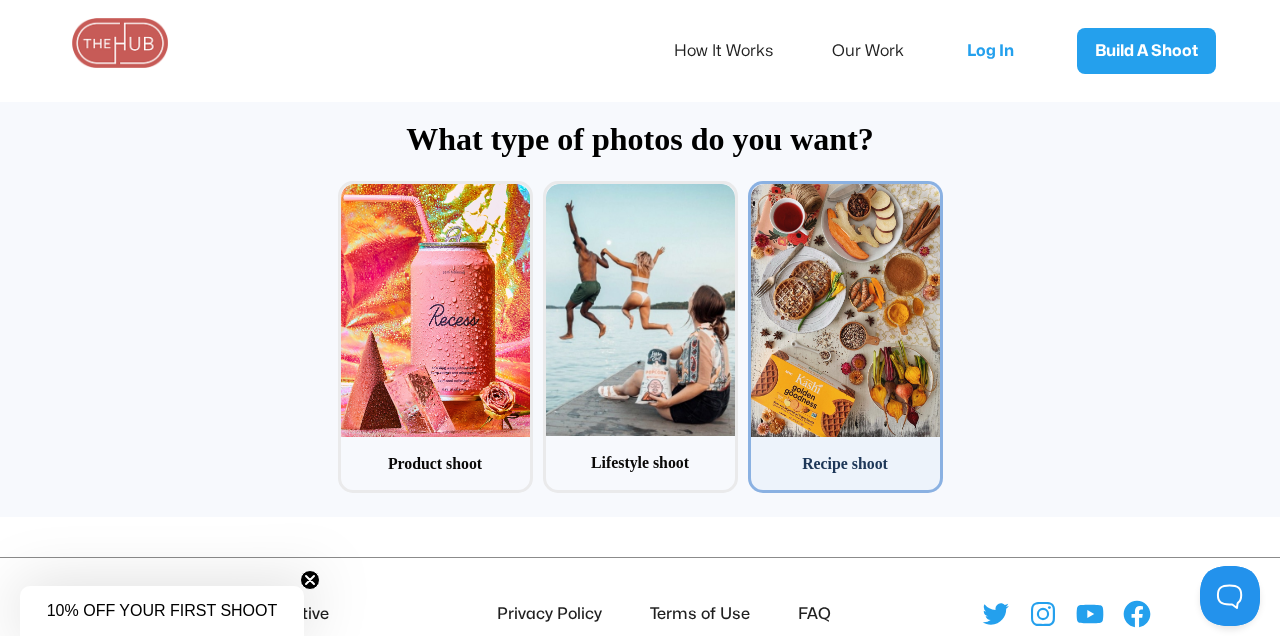 click at bounding box center [845, 310] 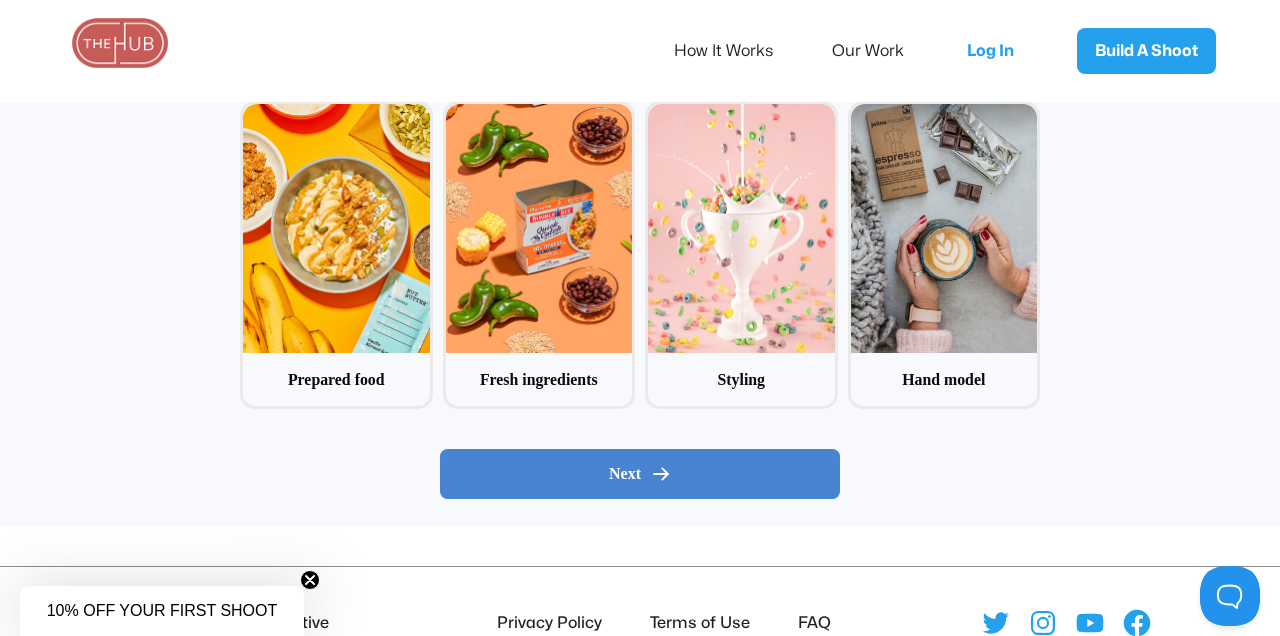 scroll, scrollTop: 301, scrollLeft: 0, axis: vertical 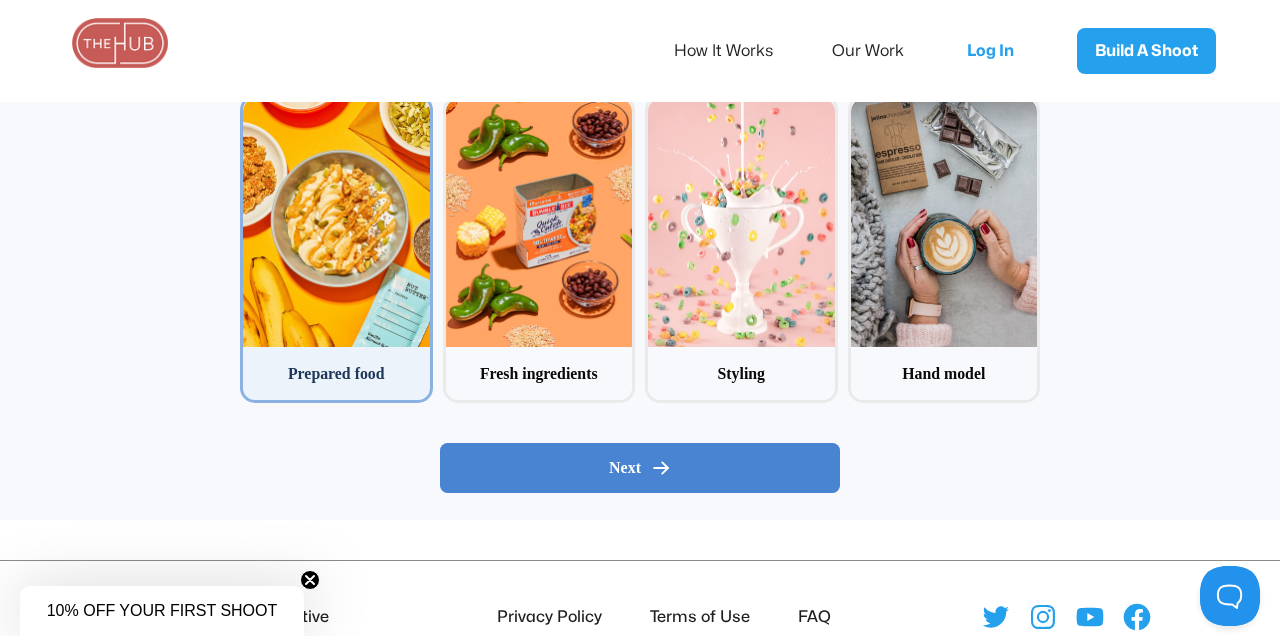 click at bounding box center (336, 222) 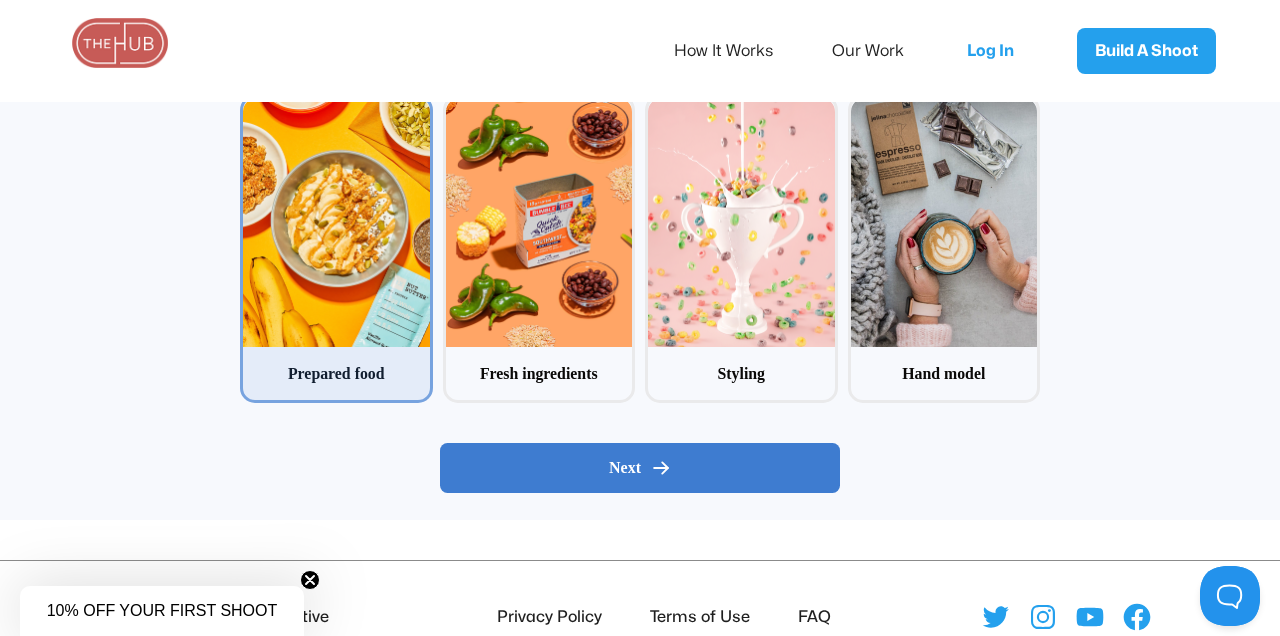 click on "Next" at bounding box center [640, 468] 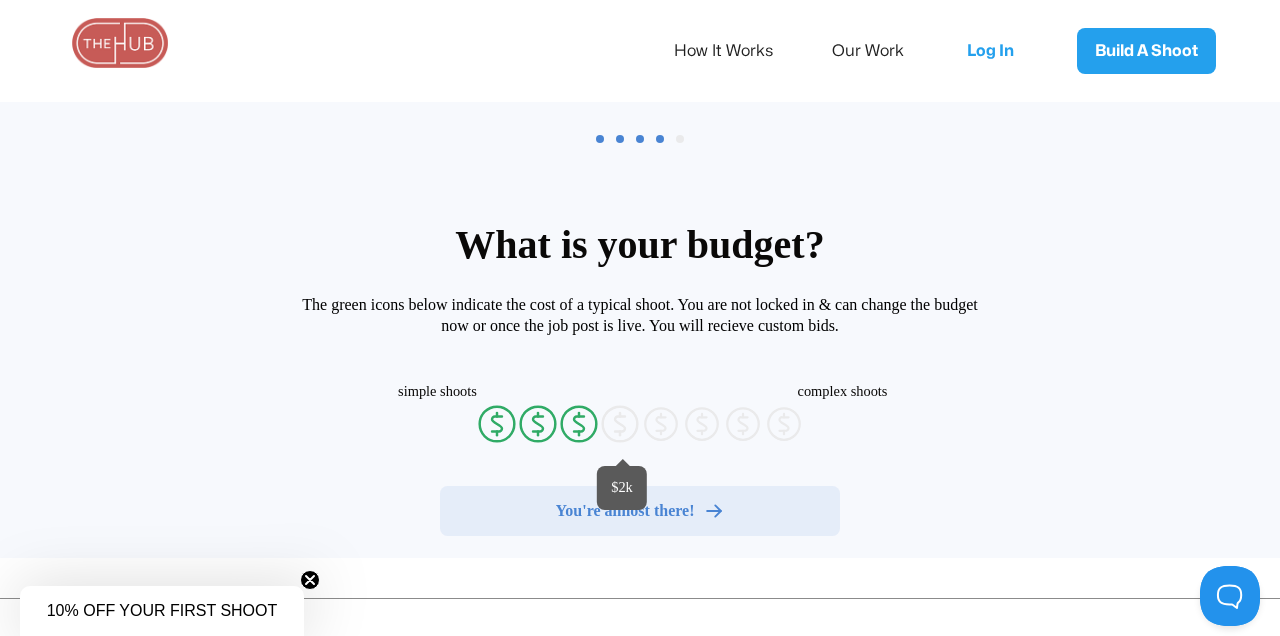radio on "false" 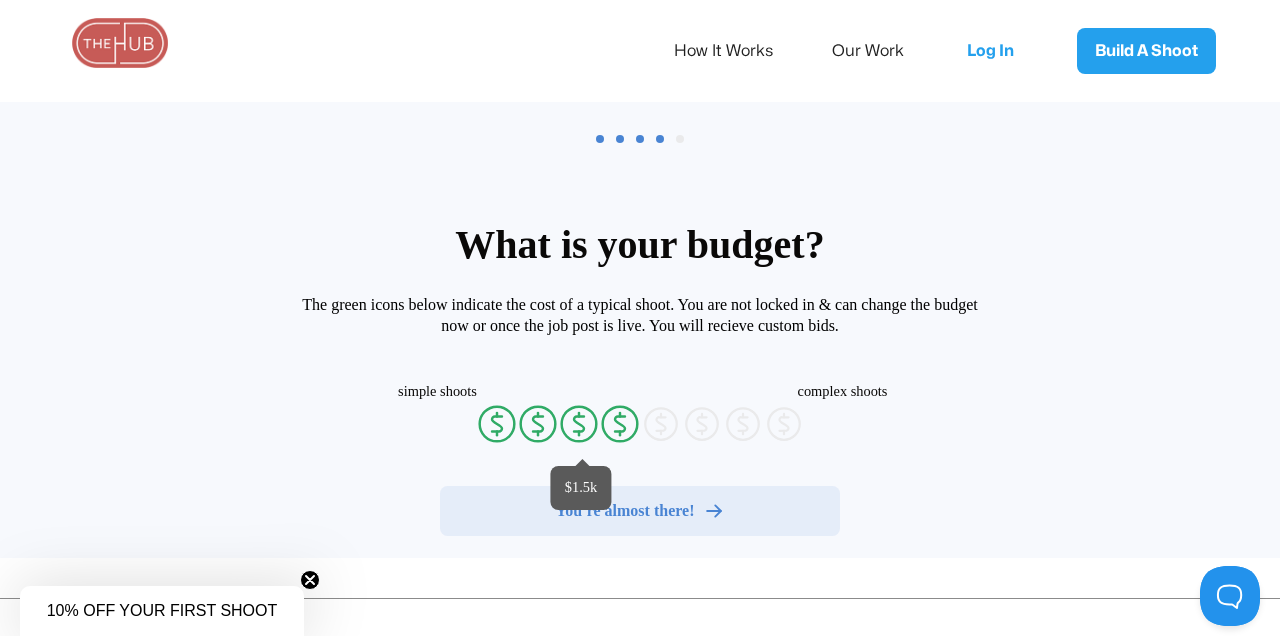 radio on "false" 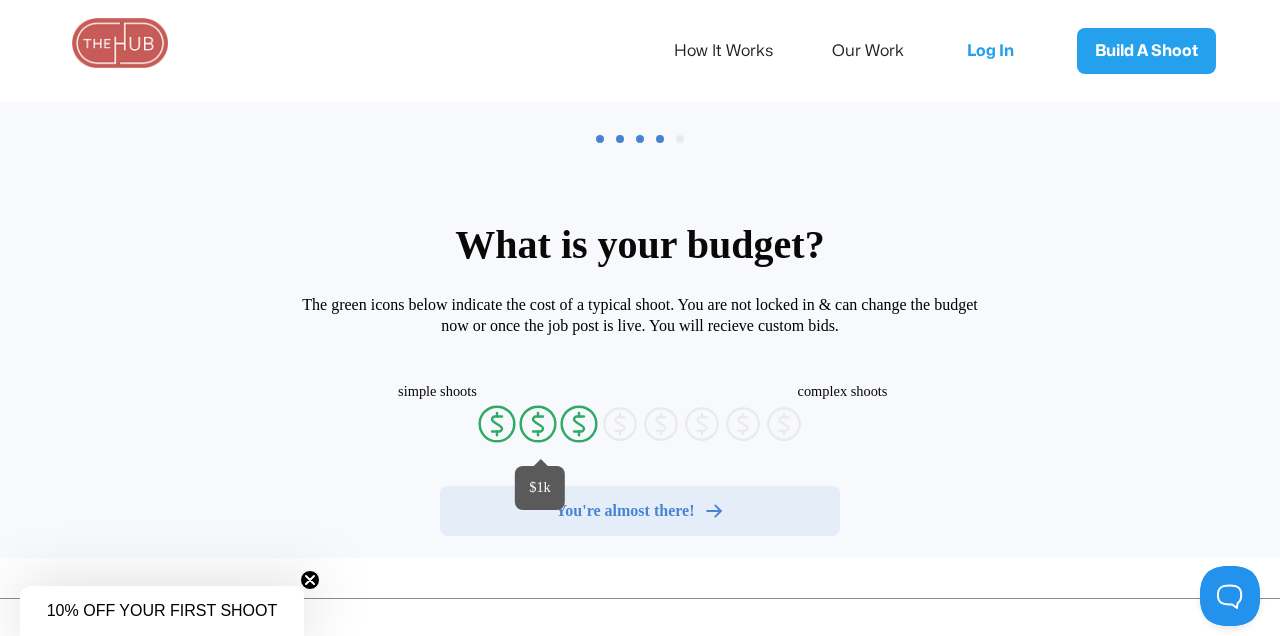 radio on "false" 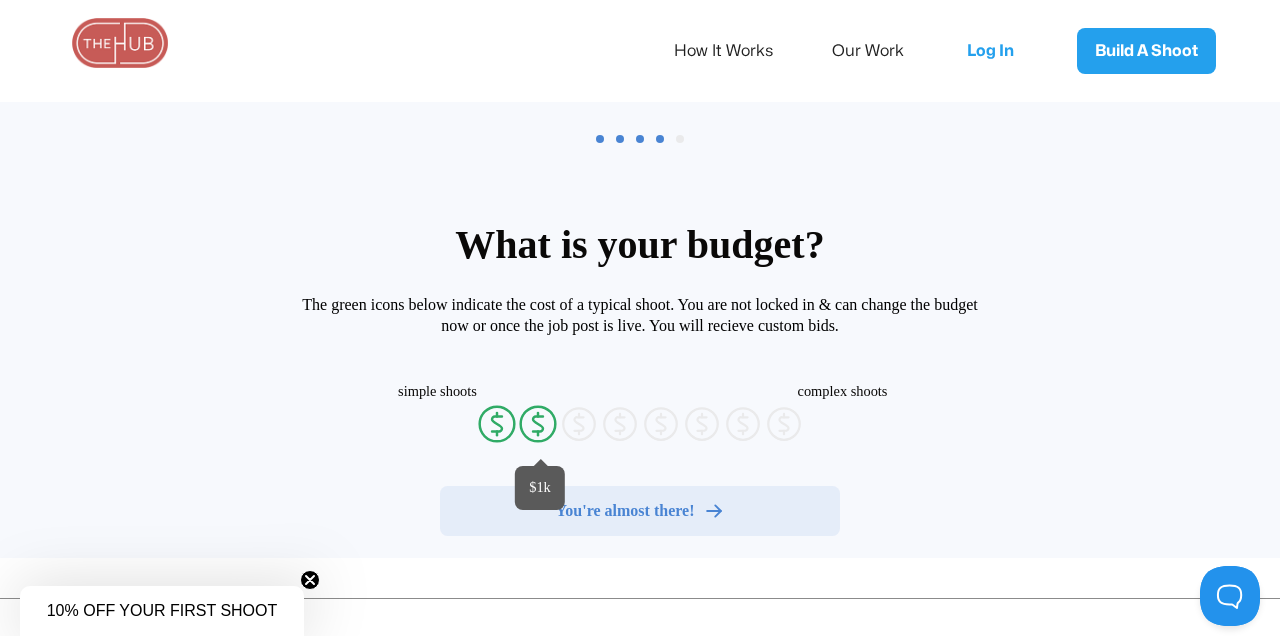 radio on "false" 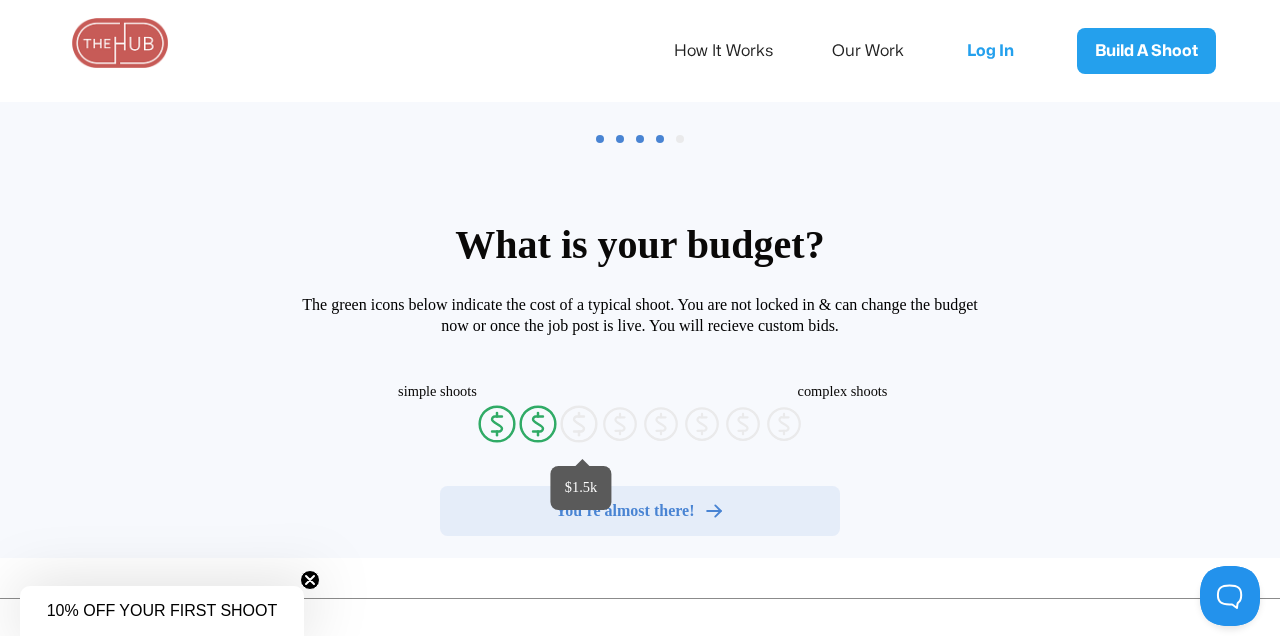 radio on "false" 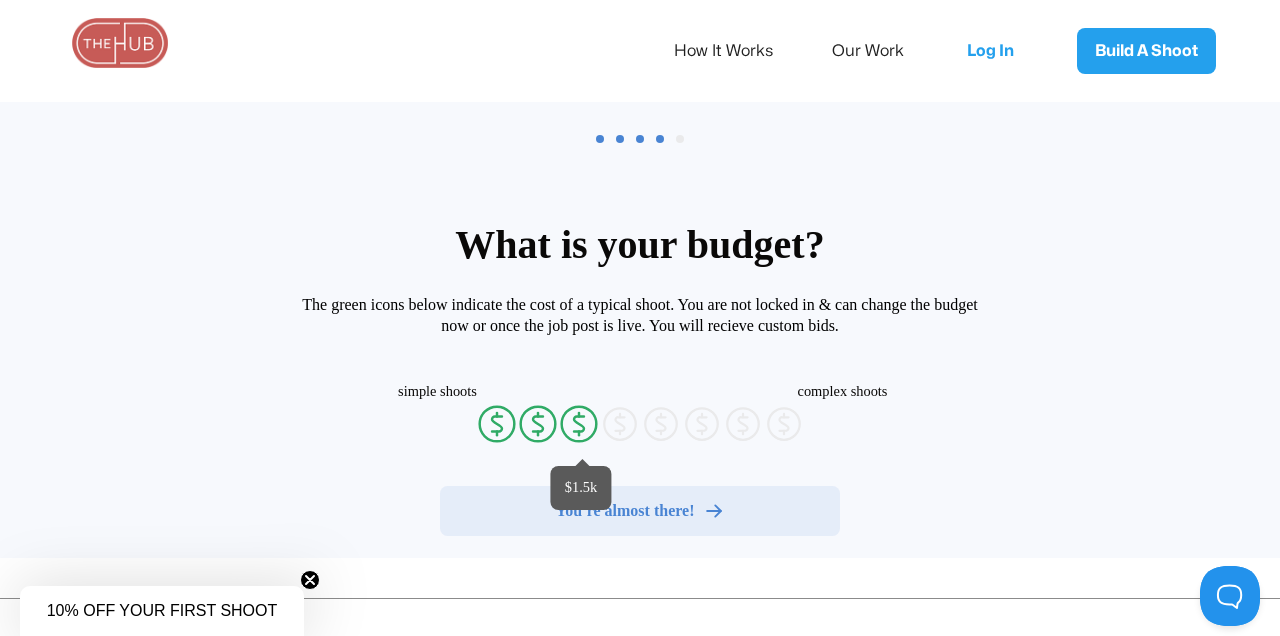 radio on "false" 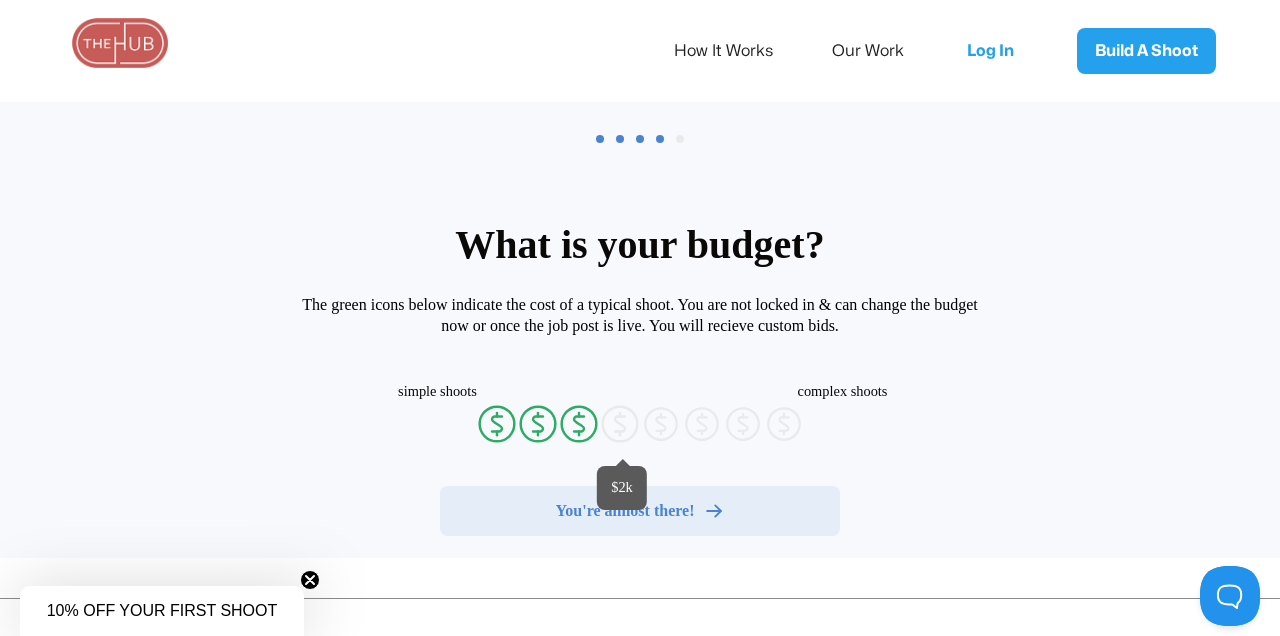 radio on "false" 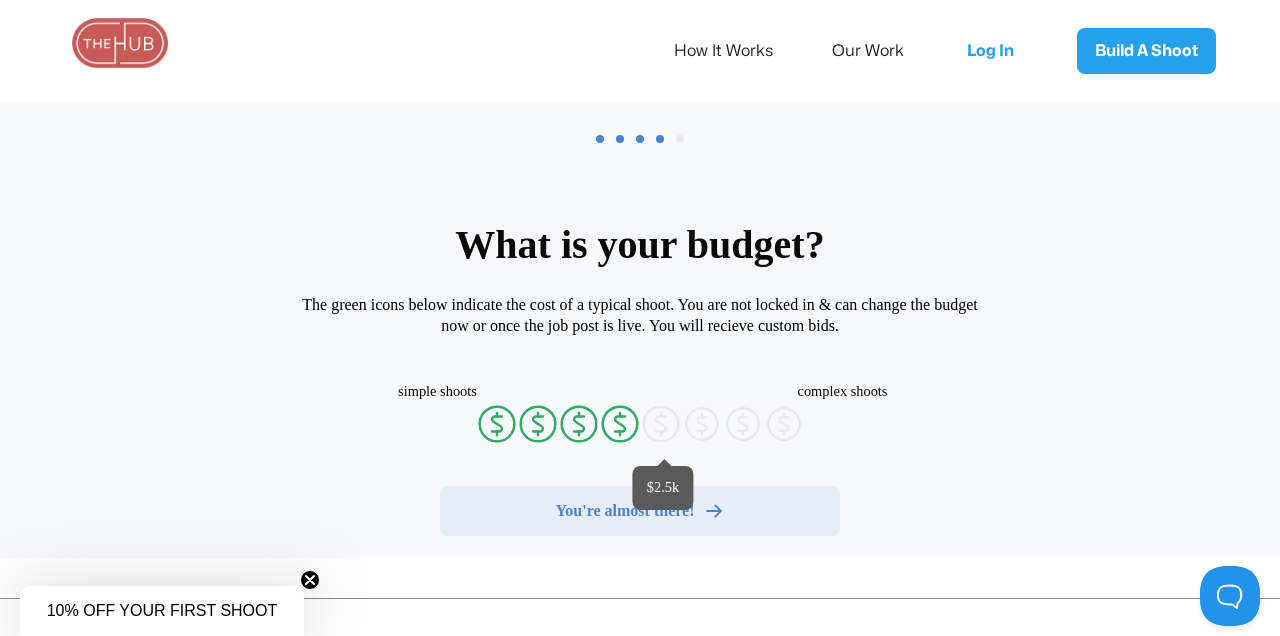 radio on "false" 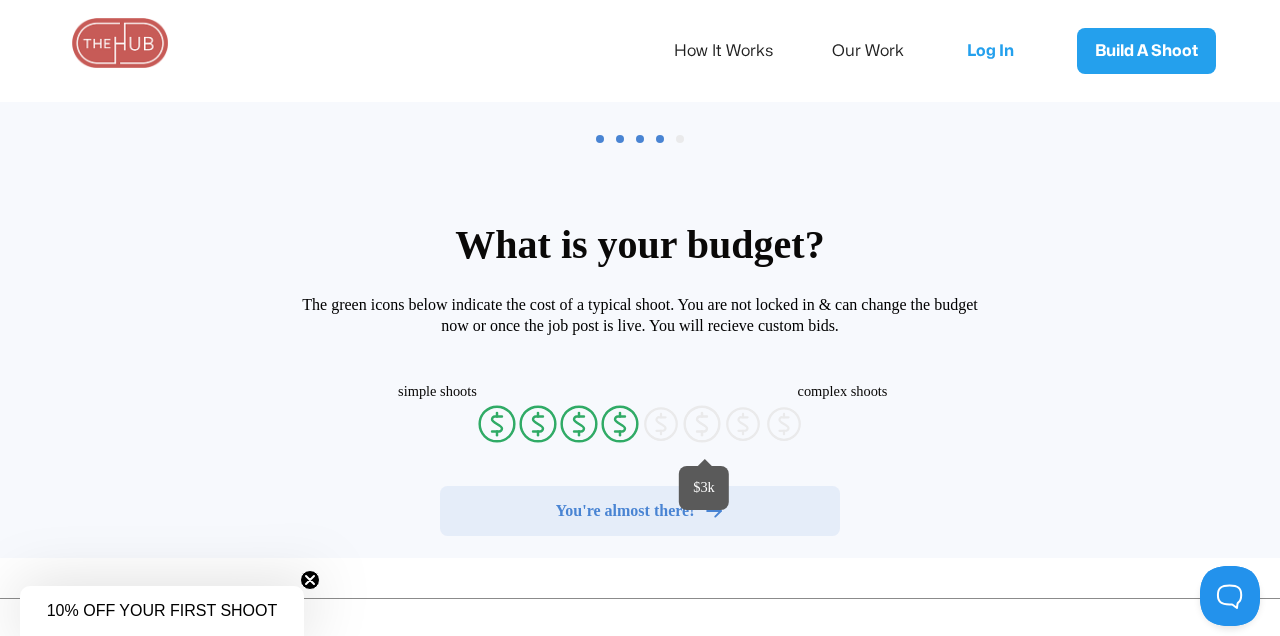 radio on "false" 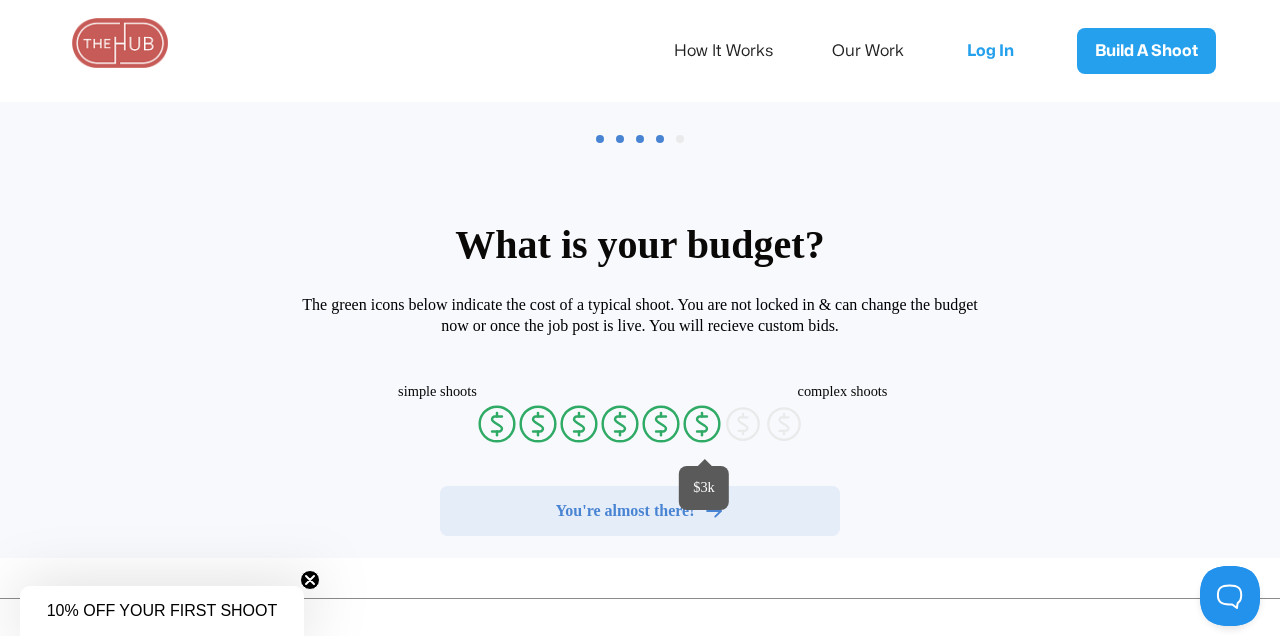 radio on "false" 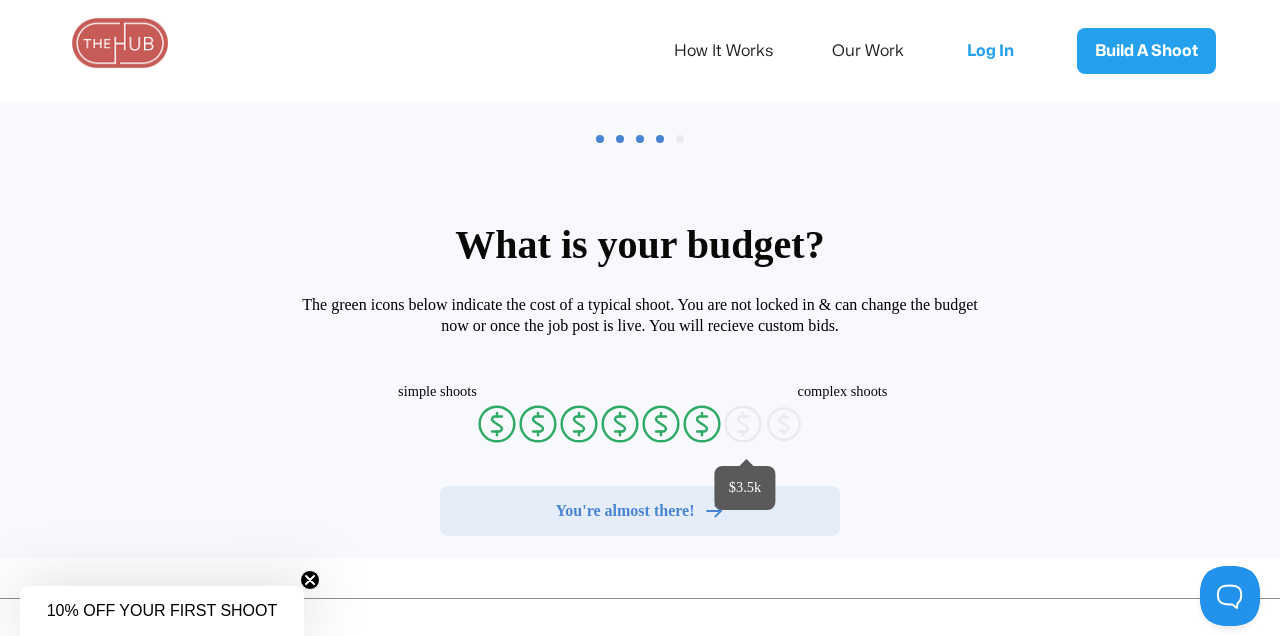radio on "false" 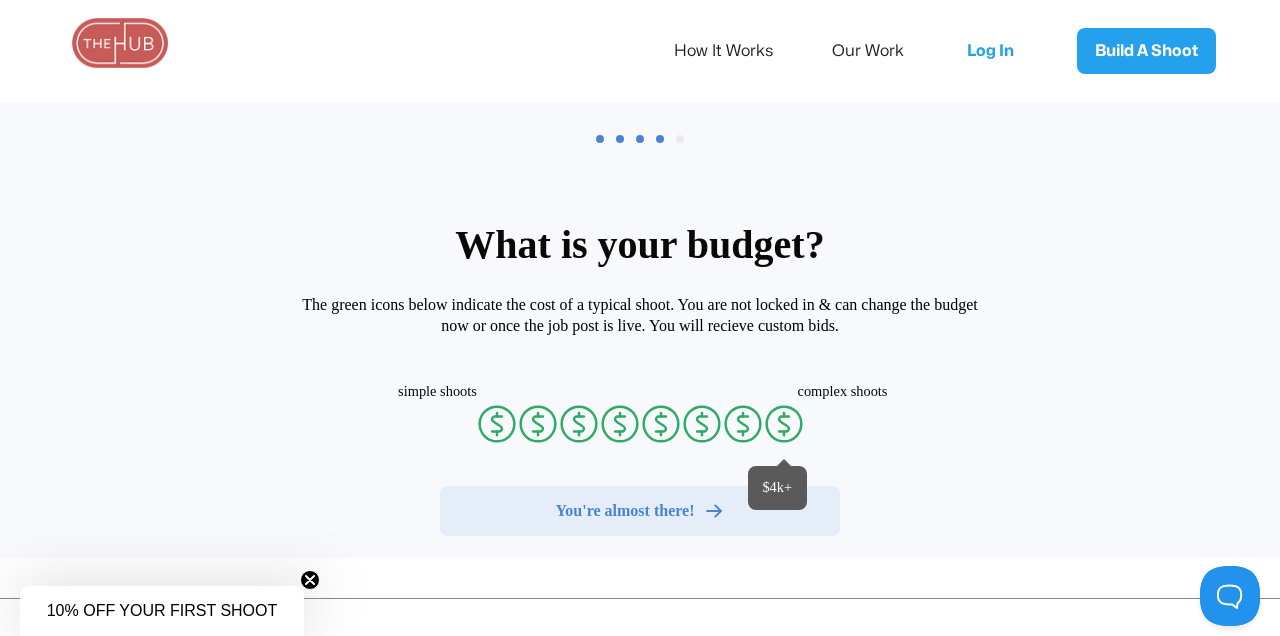 radio on "false" 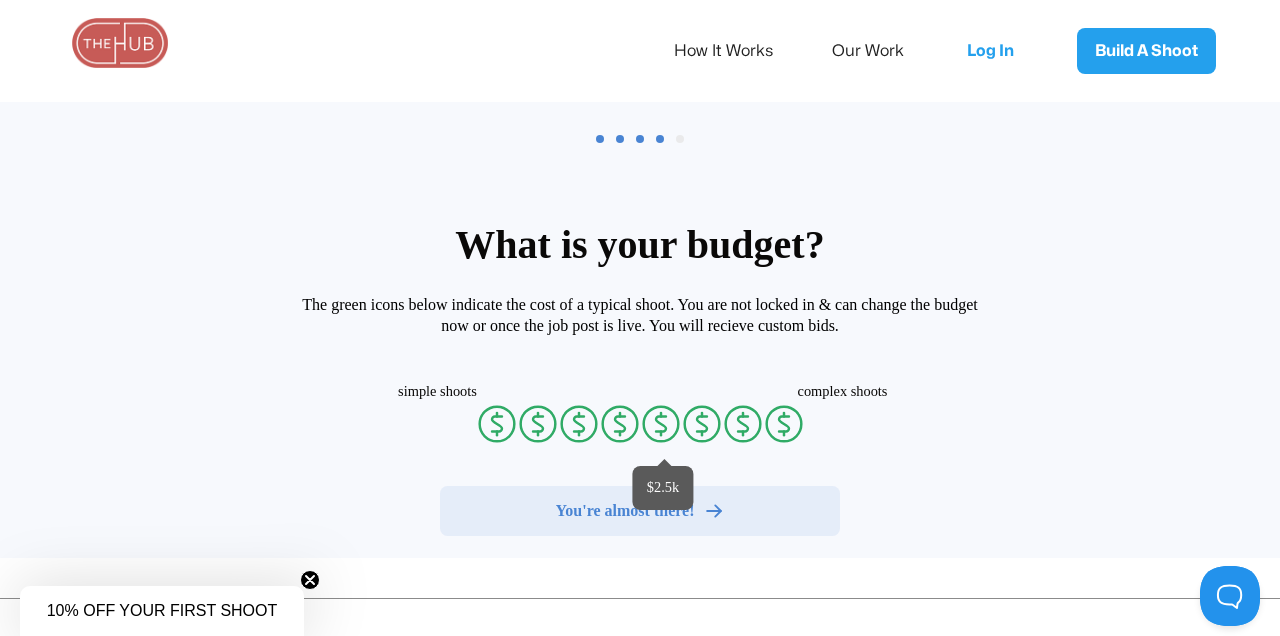 radio on "false" 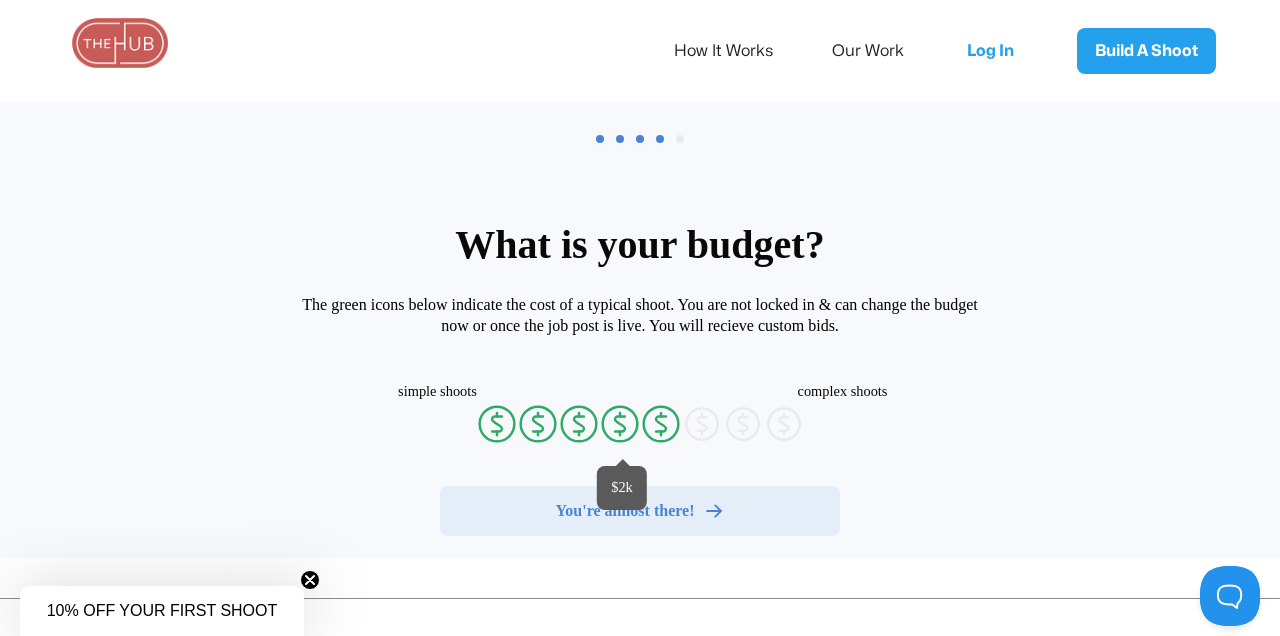 radio on "false" 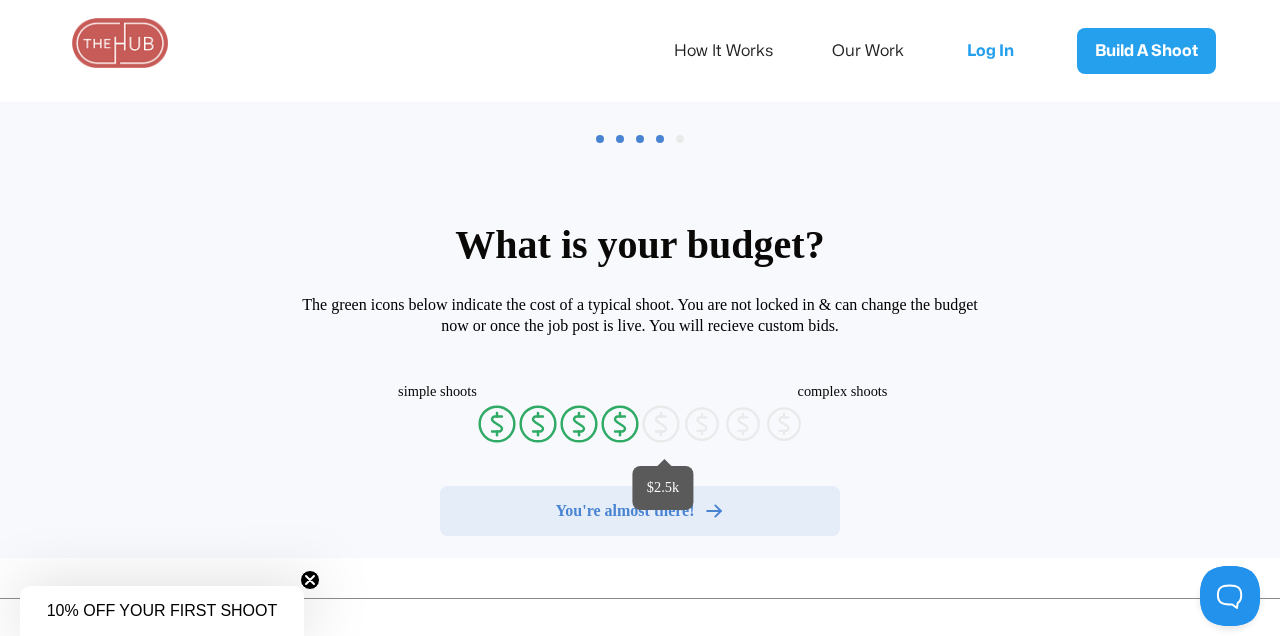 radio on "false" 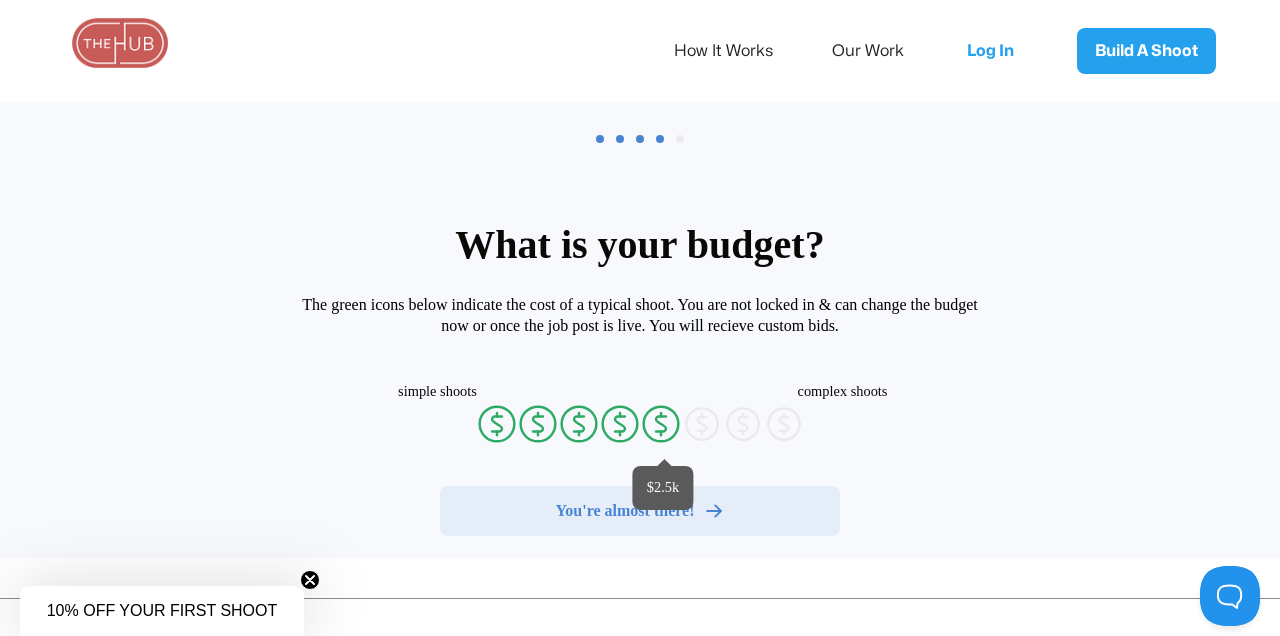 radio on "false" 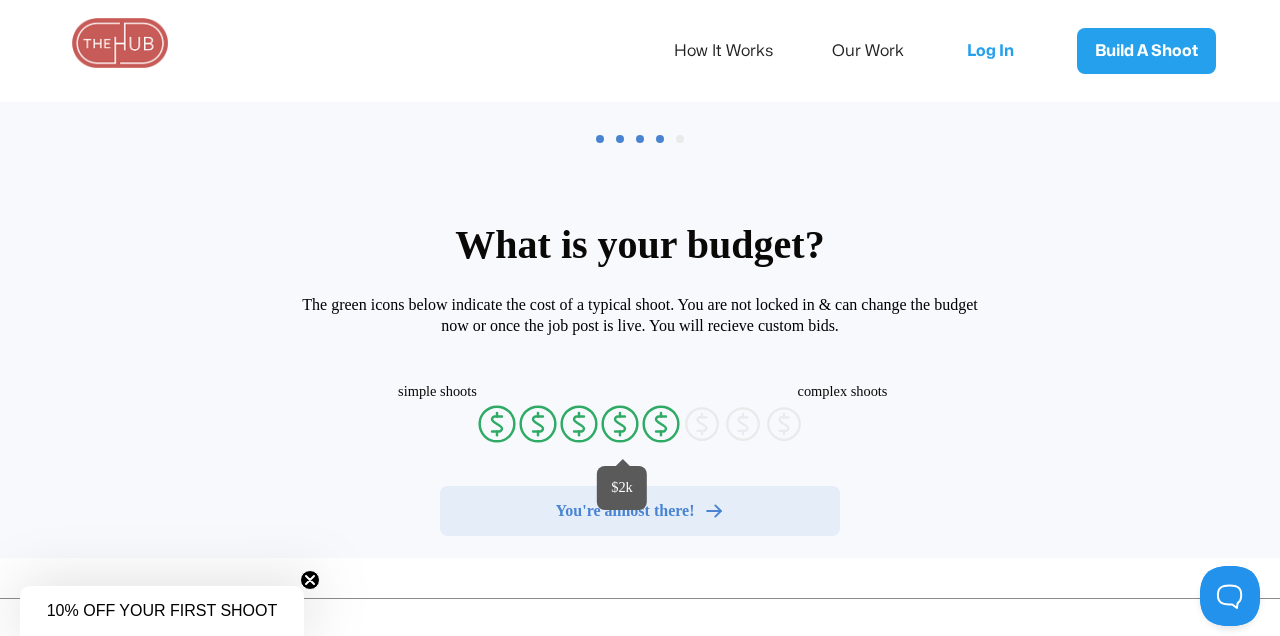 radio on "false" 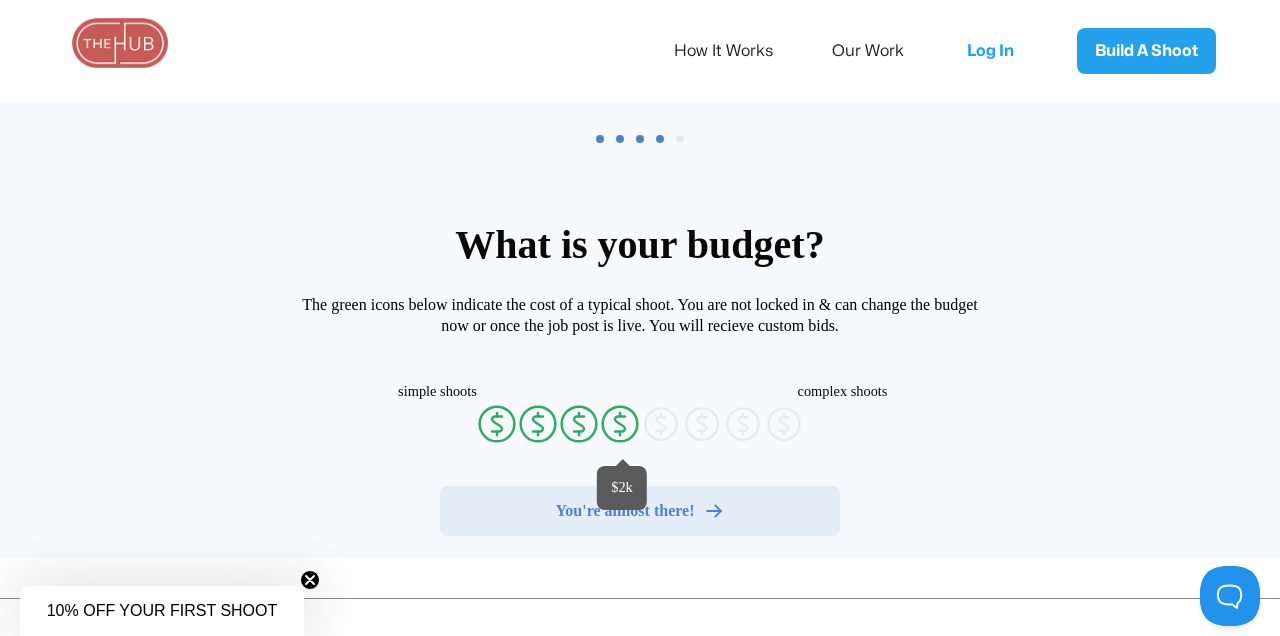 radio on "false" 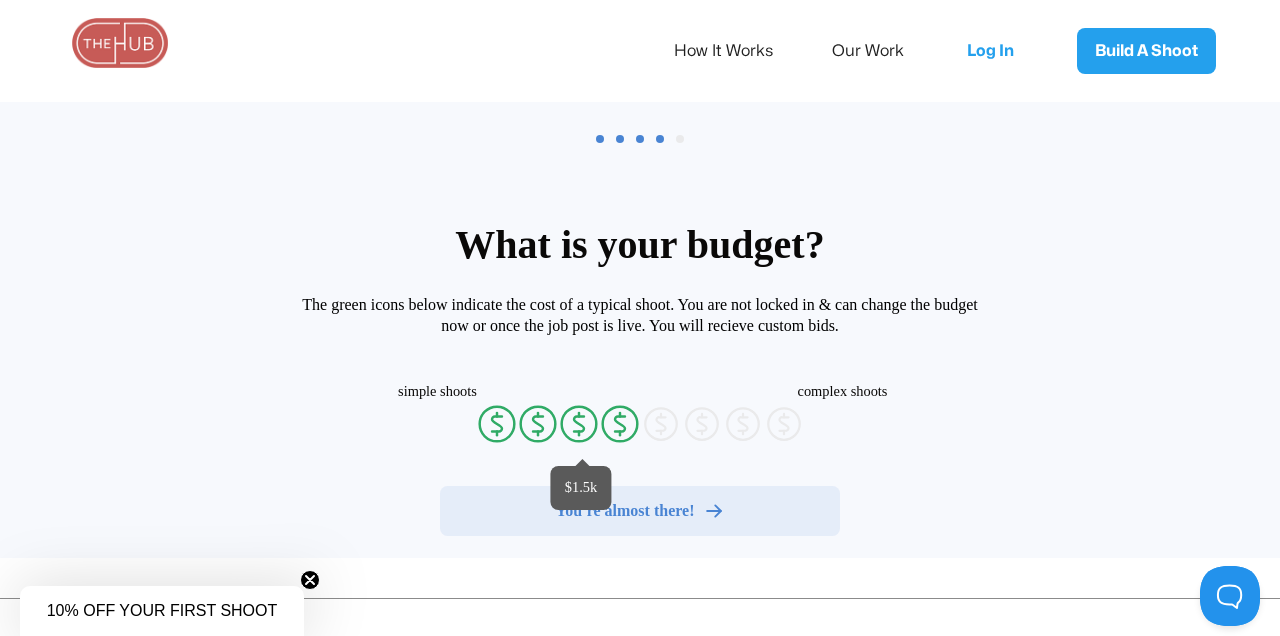 radio on "false" 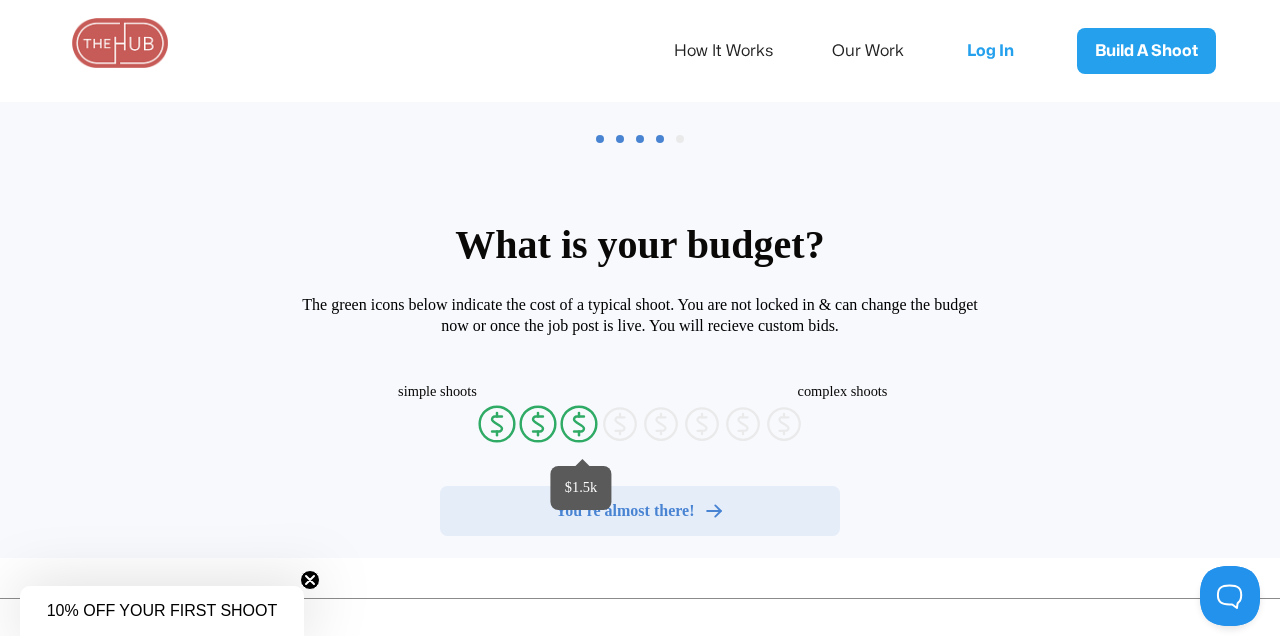 click on "currency-dollar-circle" 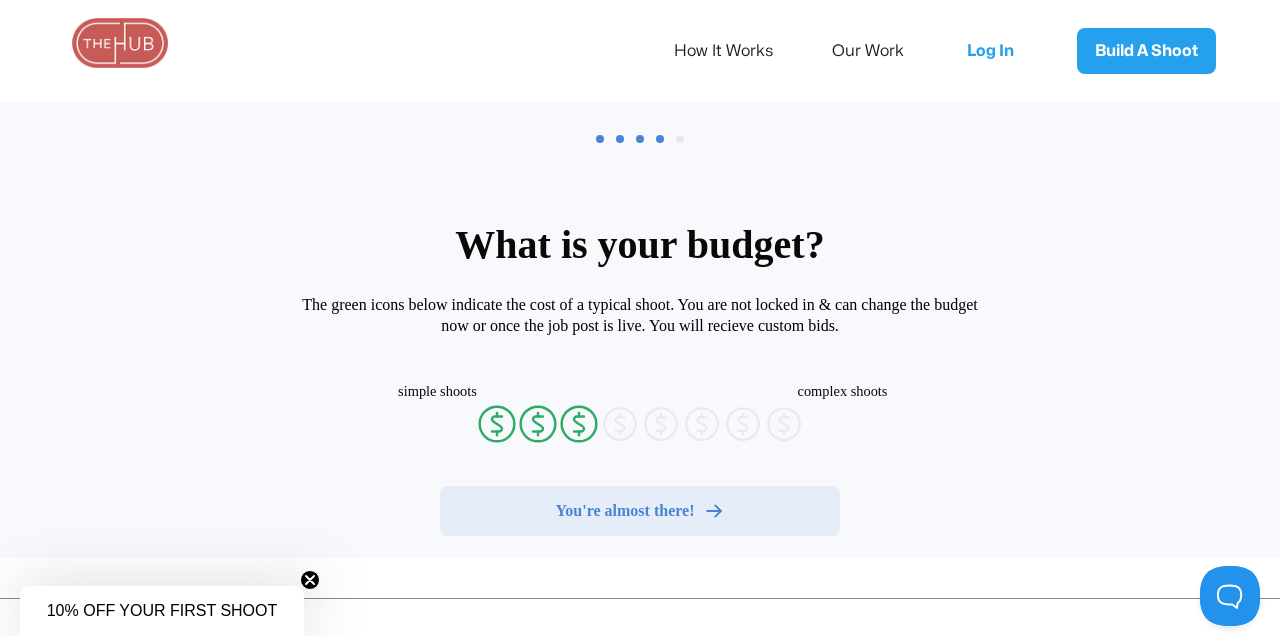 radio on "false" 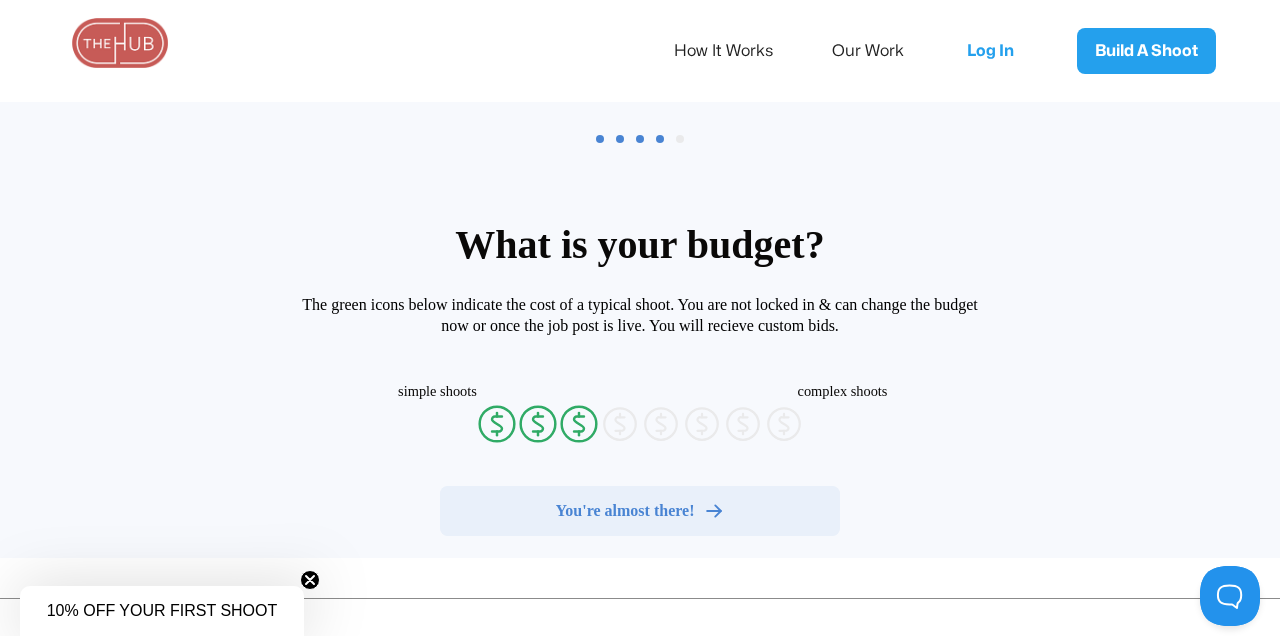 click on "You're almost there!" at bounding box center [625, 511] 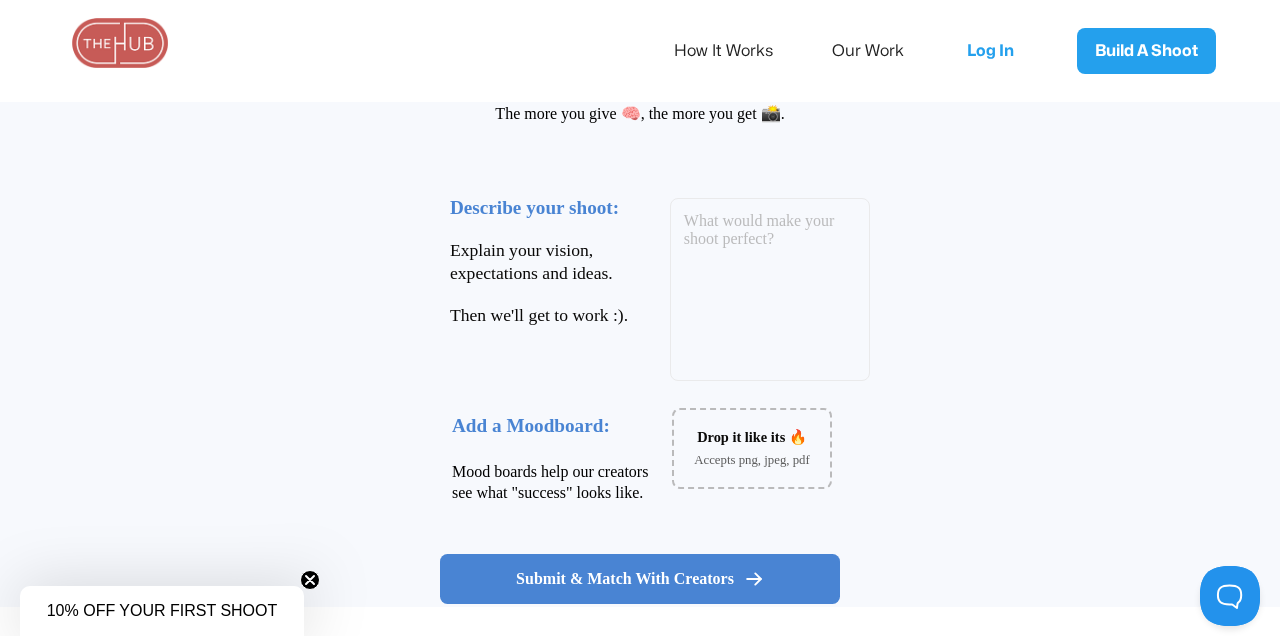 scroll, scrollTop: 266, scrollLeft: 0, axis: vertical 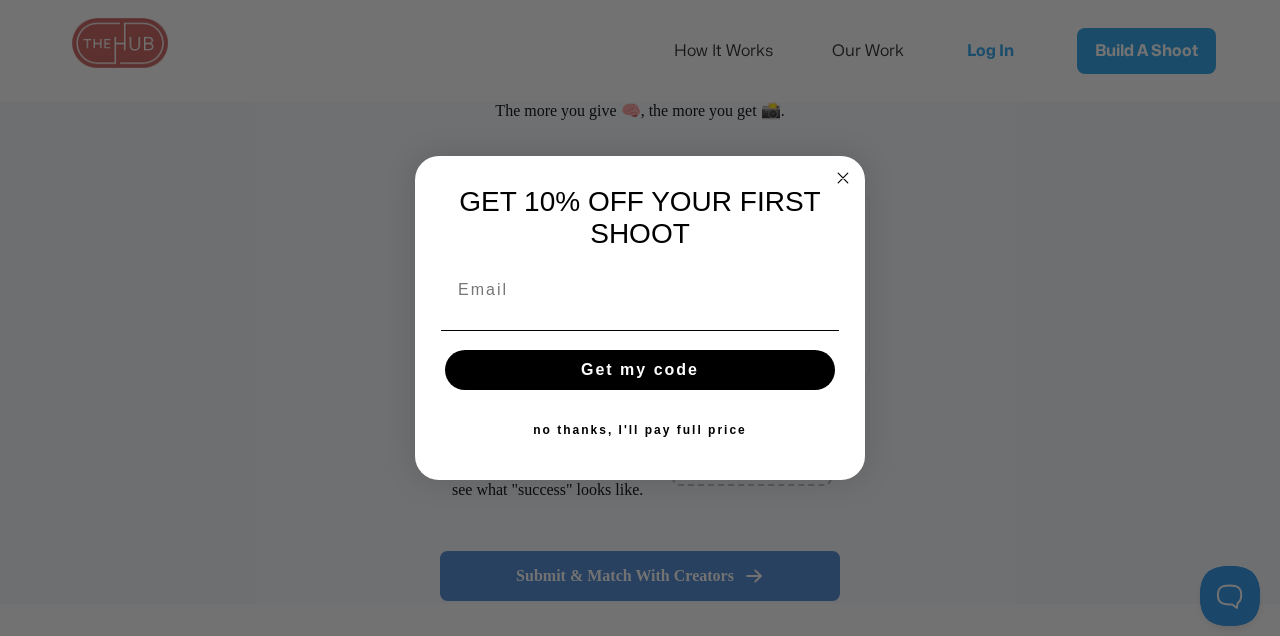 click 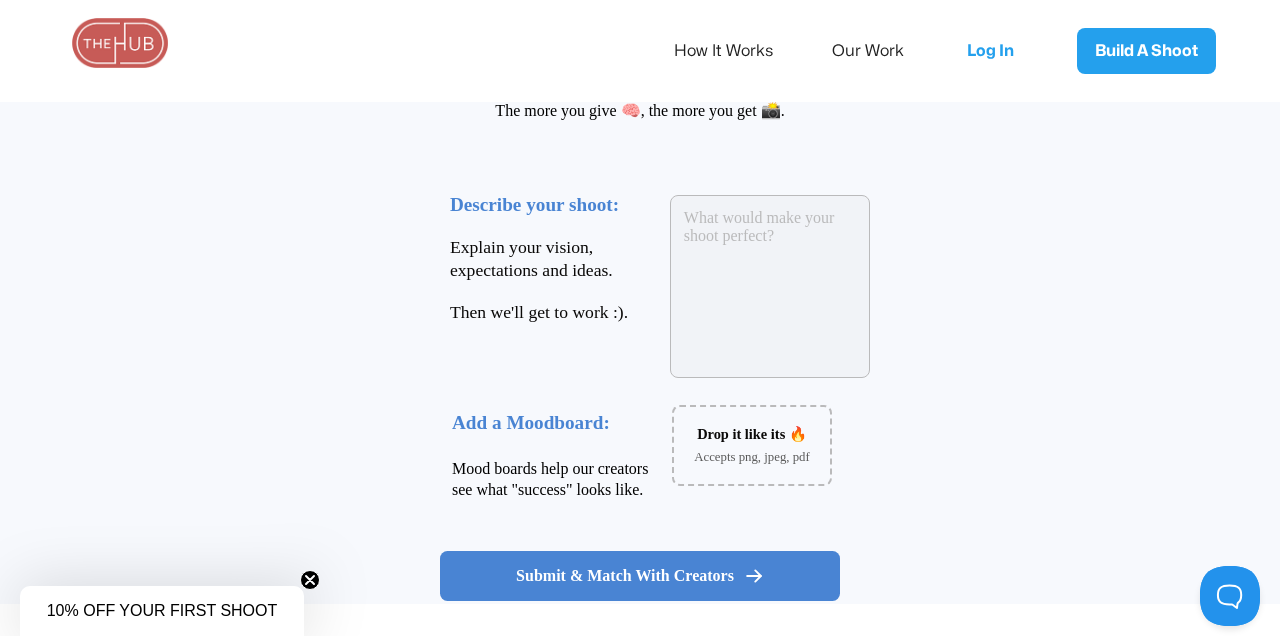 click at bounding box center [770, 286] 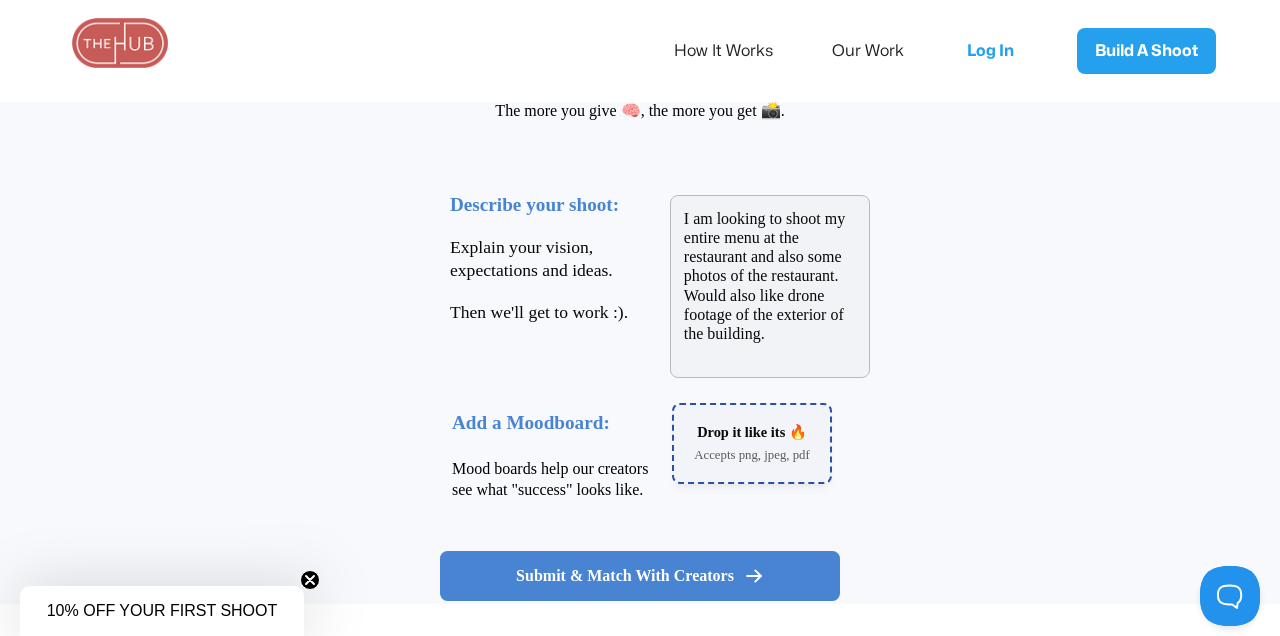 type on "I am looking to shoot my entire menu at the restaurant and also some photos of the restaurant.  Would also like drone footage of the exterior of the building." 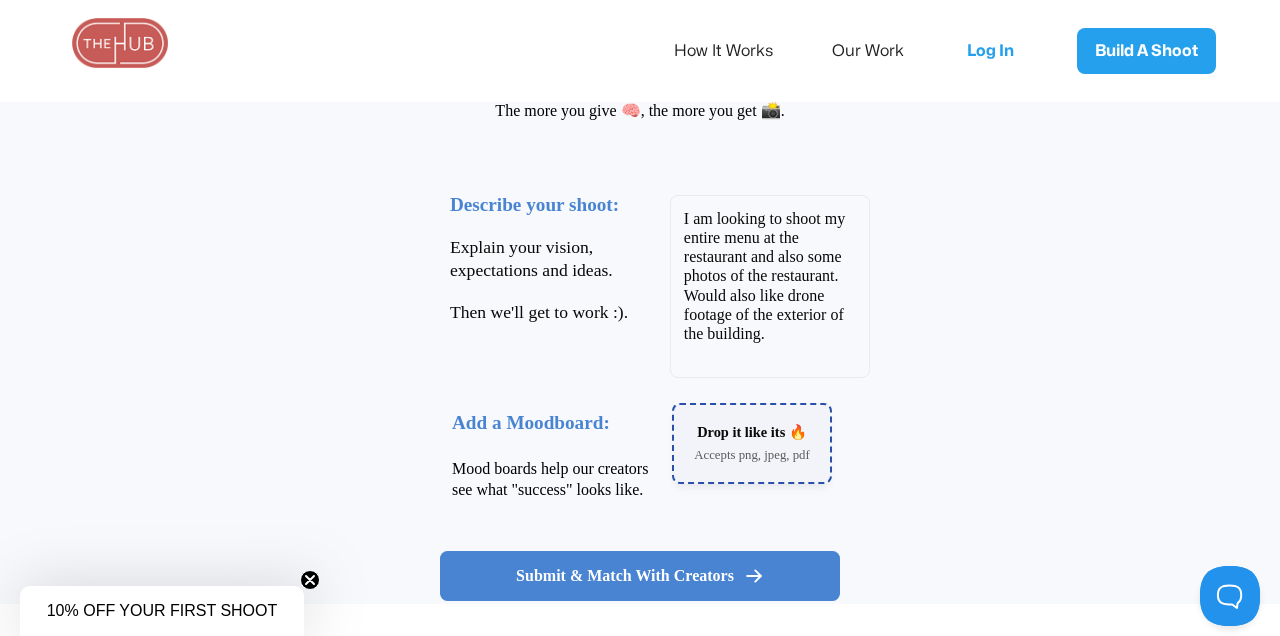 click on "Drop it like its 🔥" at bounding box center (752, 432) 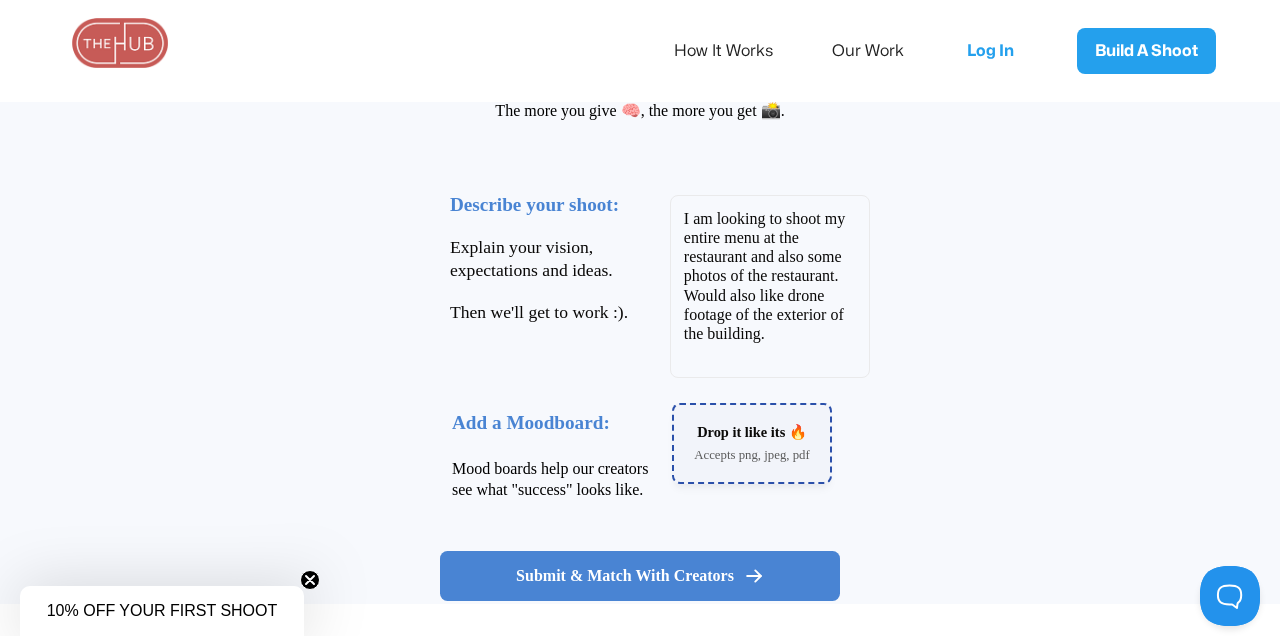 type on "C:\fakepath\The White Whale Branding Kit.pdf" 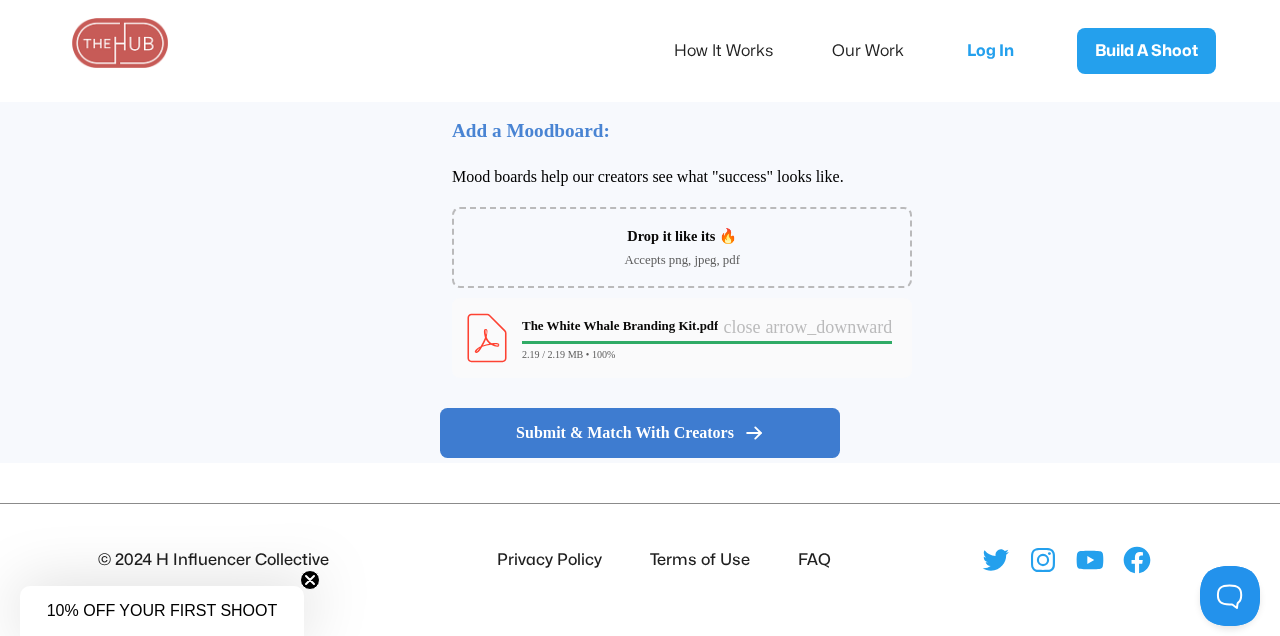 scroll, scrollTop: 558, scrollLeft: 0, axis: vertical 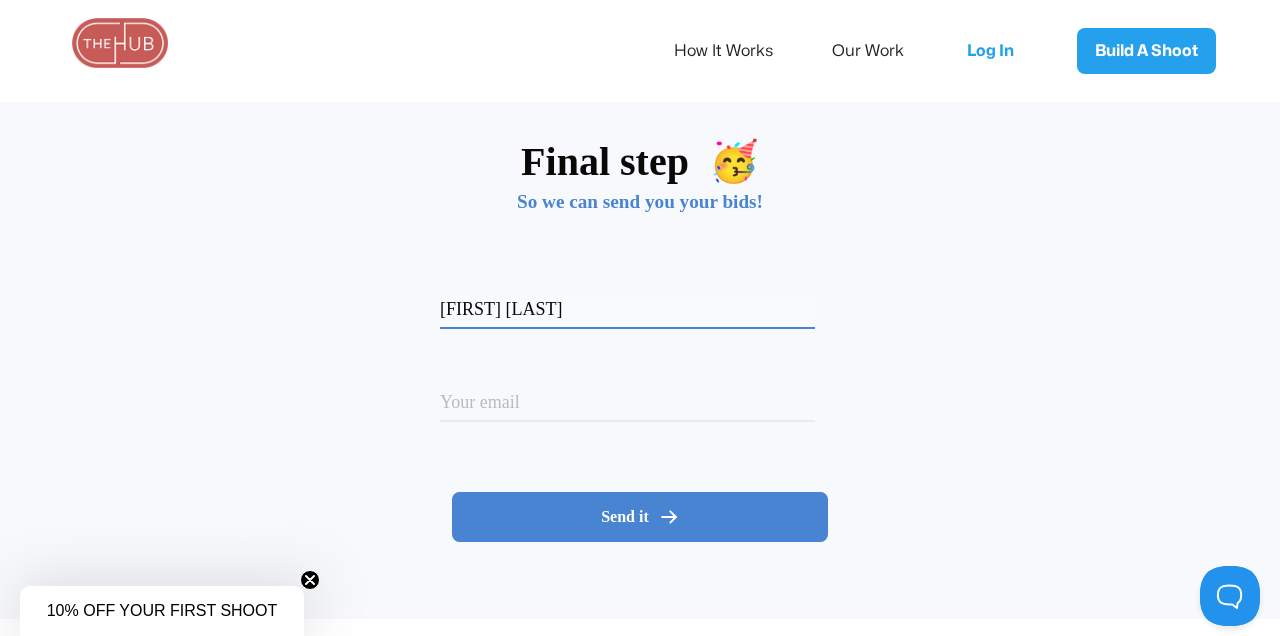 type on "Angelo Belesis" 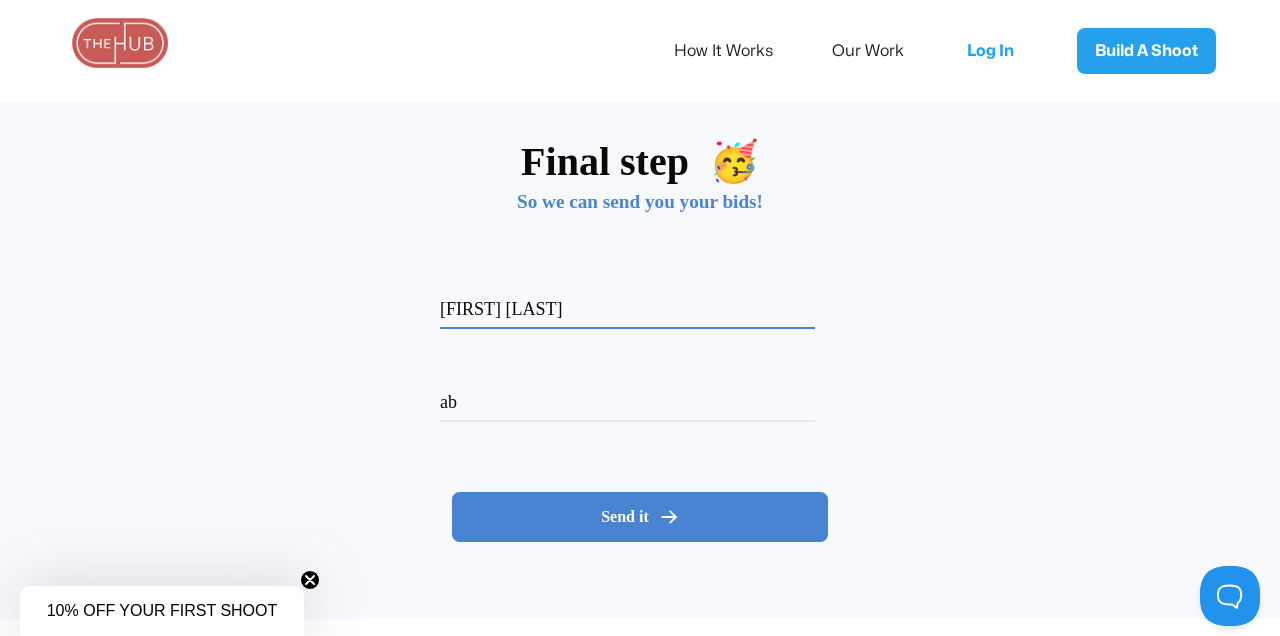 type on "a" 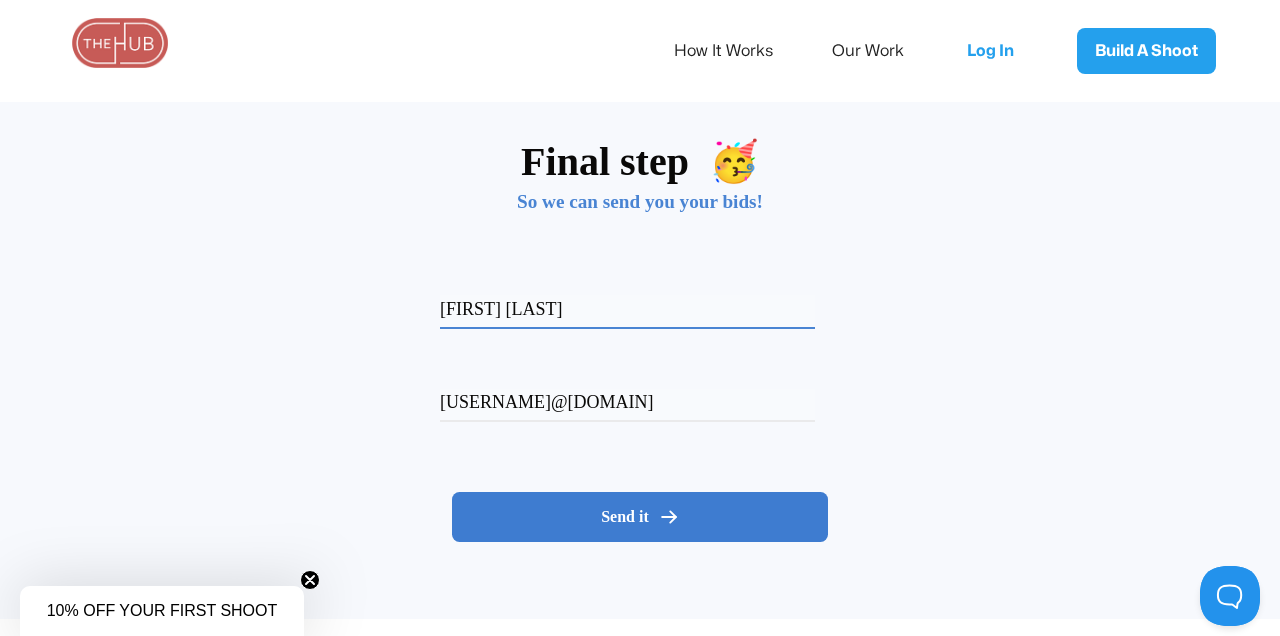 type on "thewhitewhale2024@gmail.com" 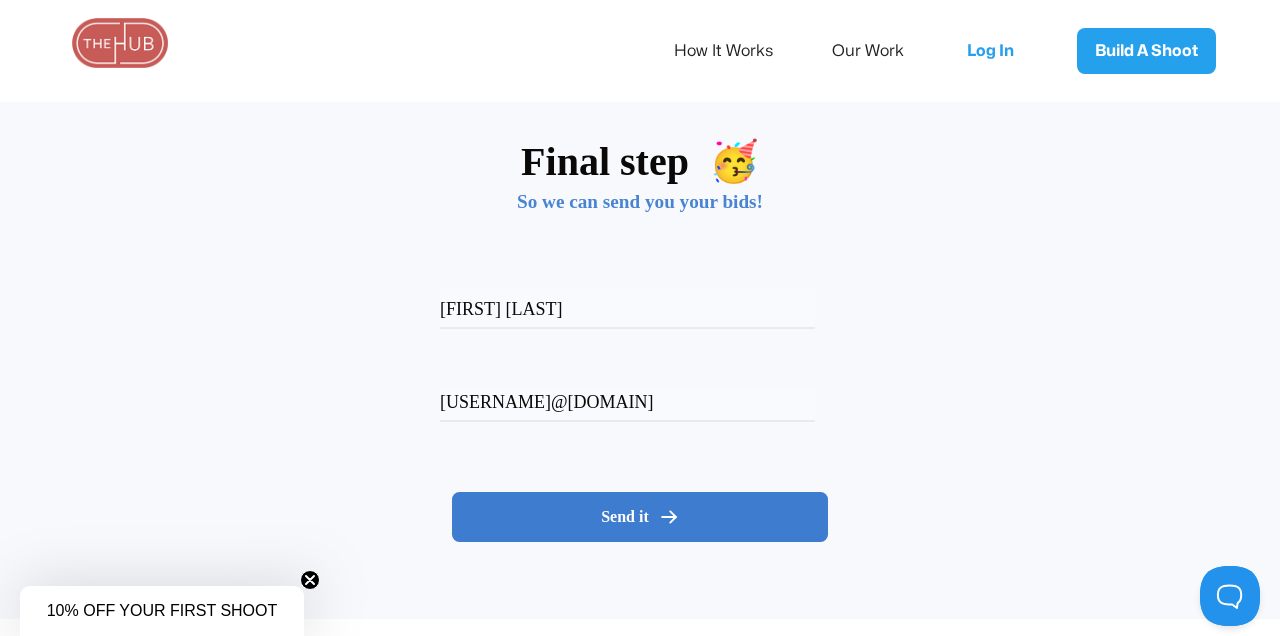 click on "Send it" at bounding box center (640, 517) 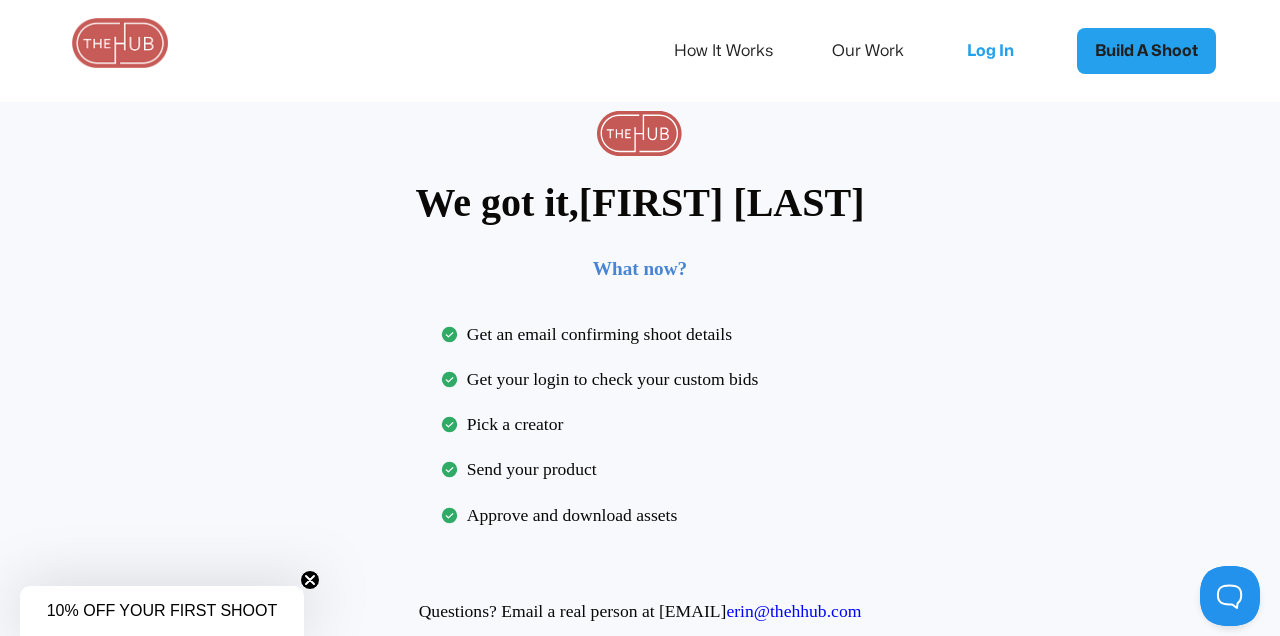 scroll, scrollTop: 0, scrollLeft: 0, axis: both 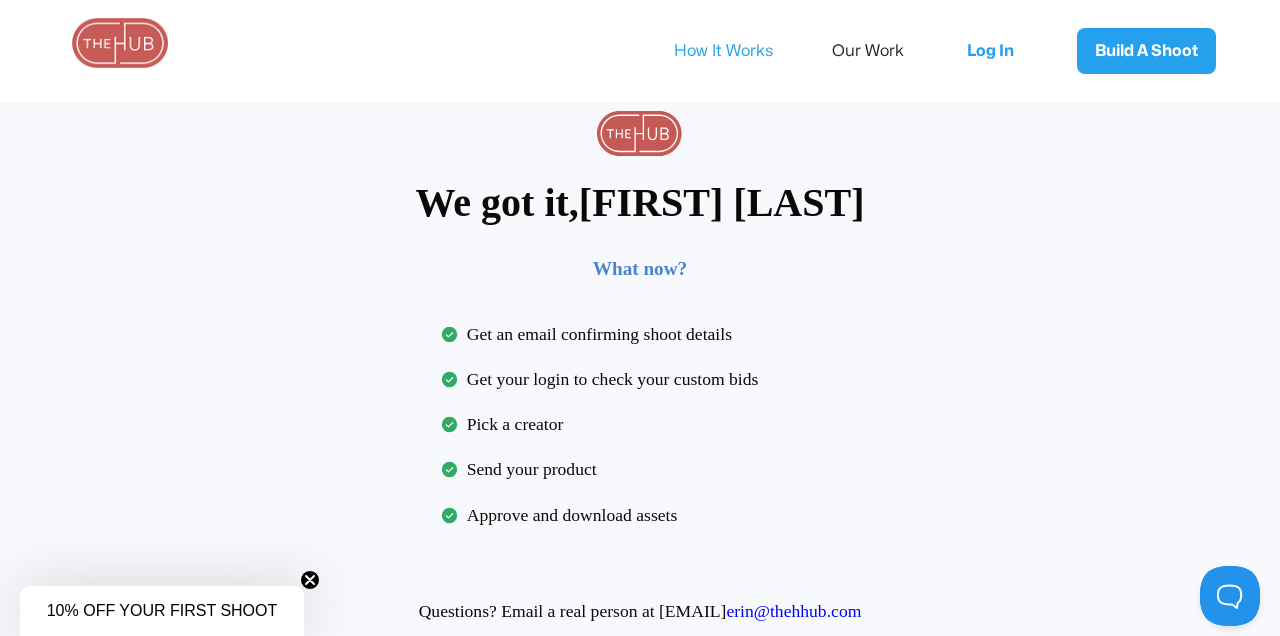 click on "How It Works" at bounding box center [737, 51] 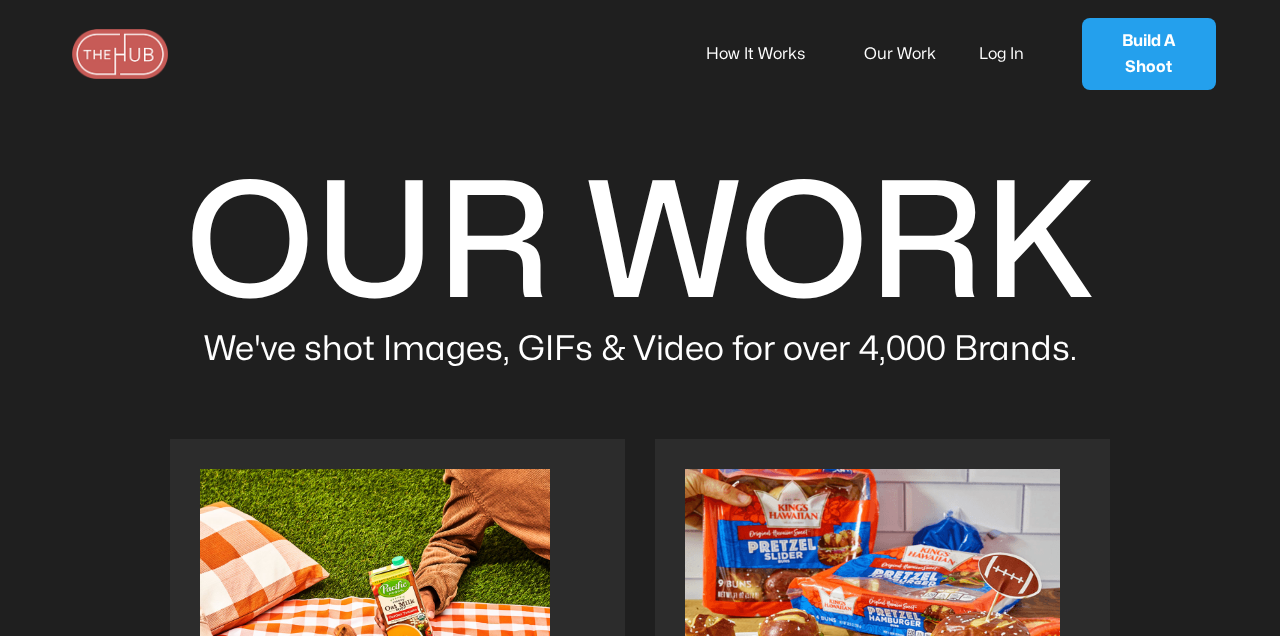 scroll, scrollTop: 0, scrollLeft: 0, axis: both 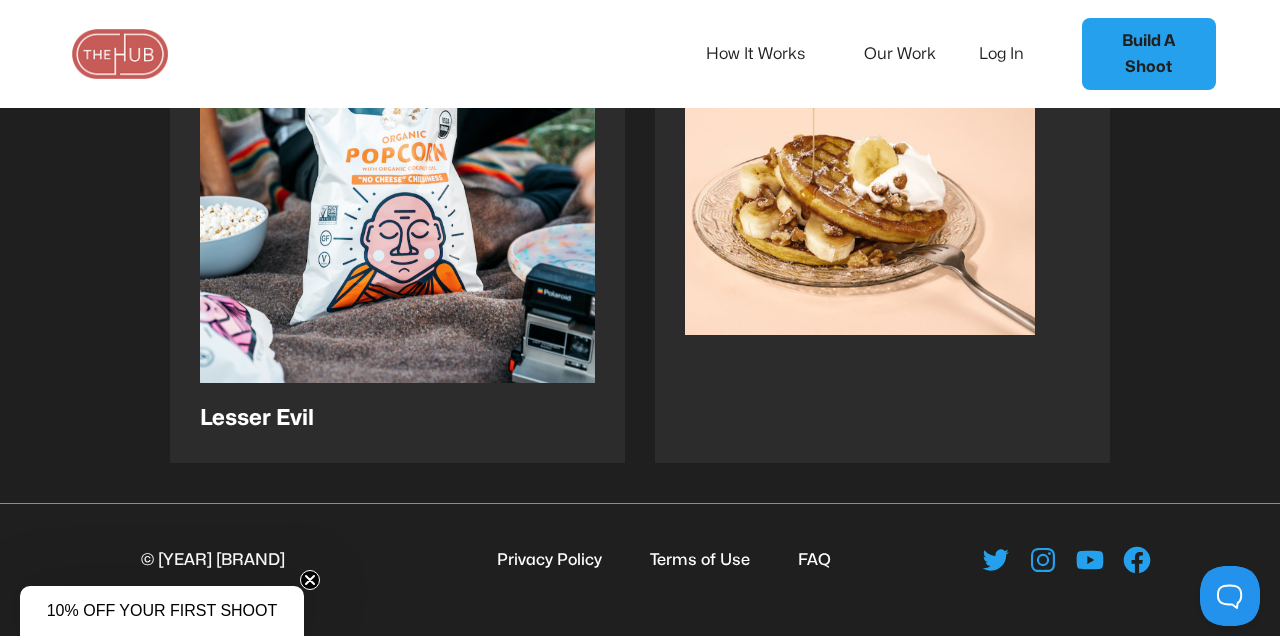 click on "How It Works" at bounding box center (769, 54) 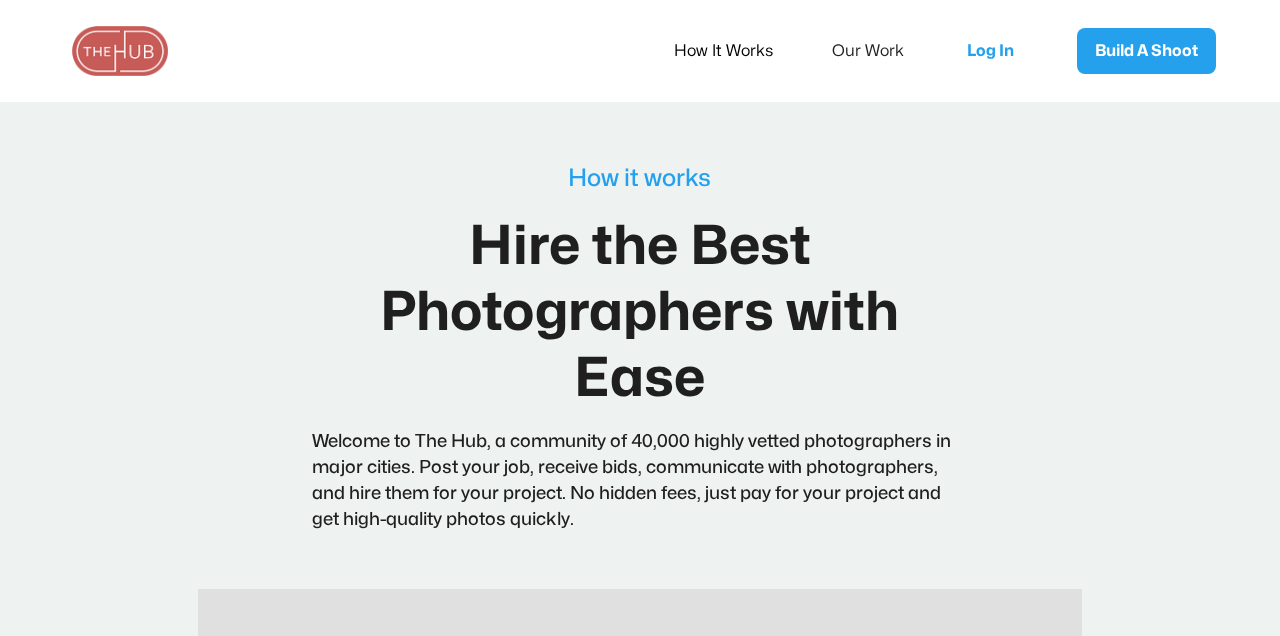 scroll, scrollTop: 0, scrollLeft: 0, axis: both 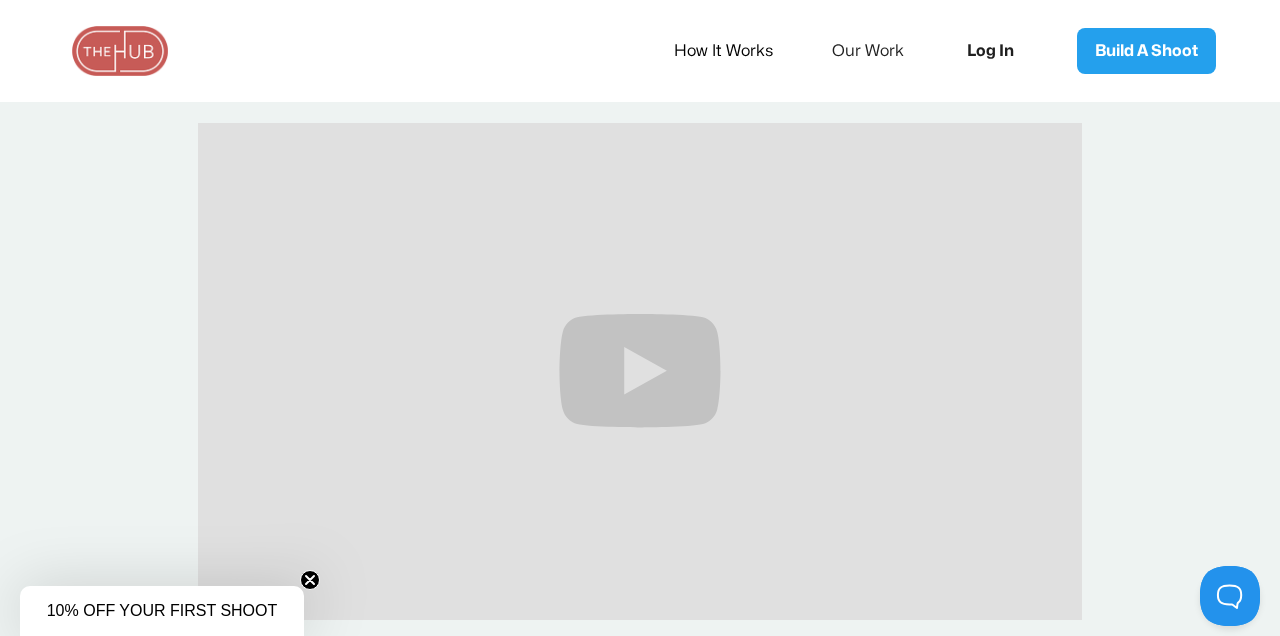 click on "Log In" at bounding box center [997, 51] 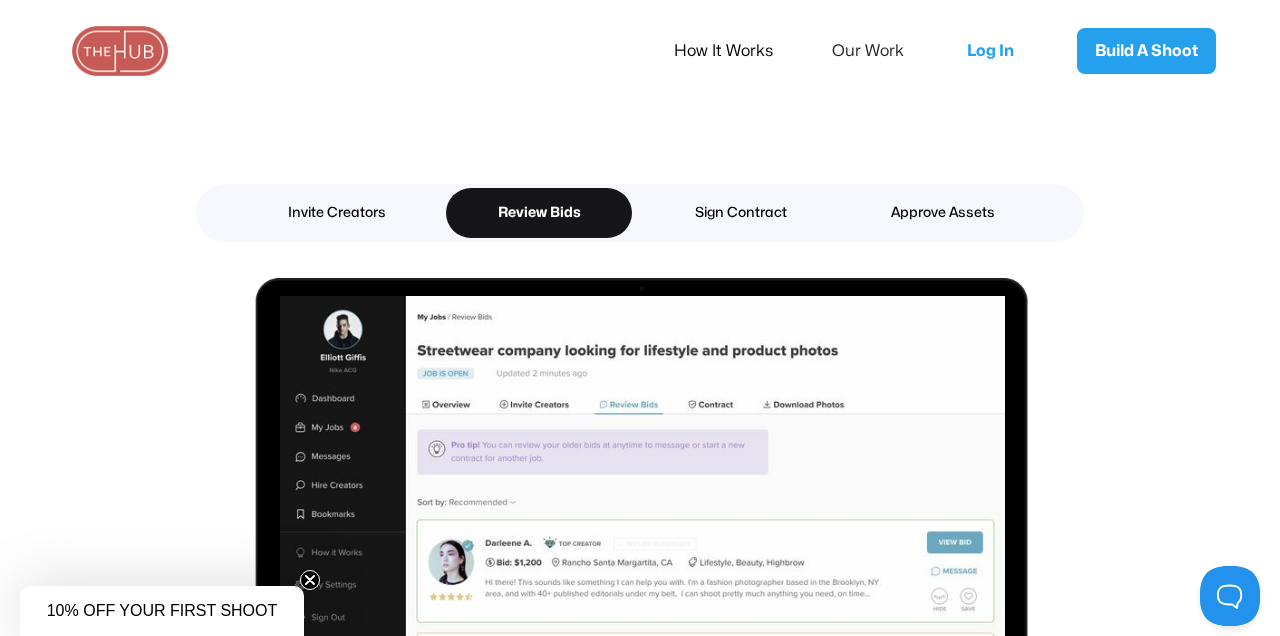 scroll, scrollTop: 2535, scrollLeft: 0, axis: vertical 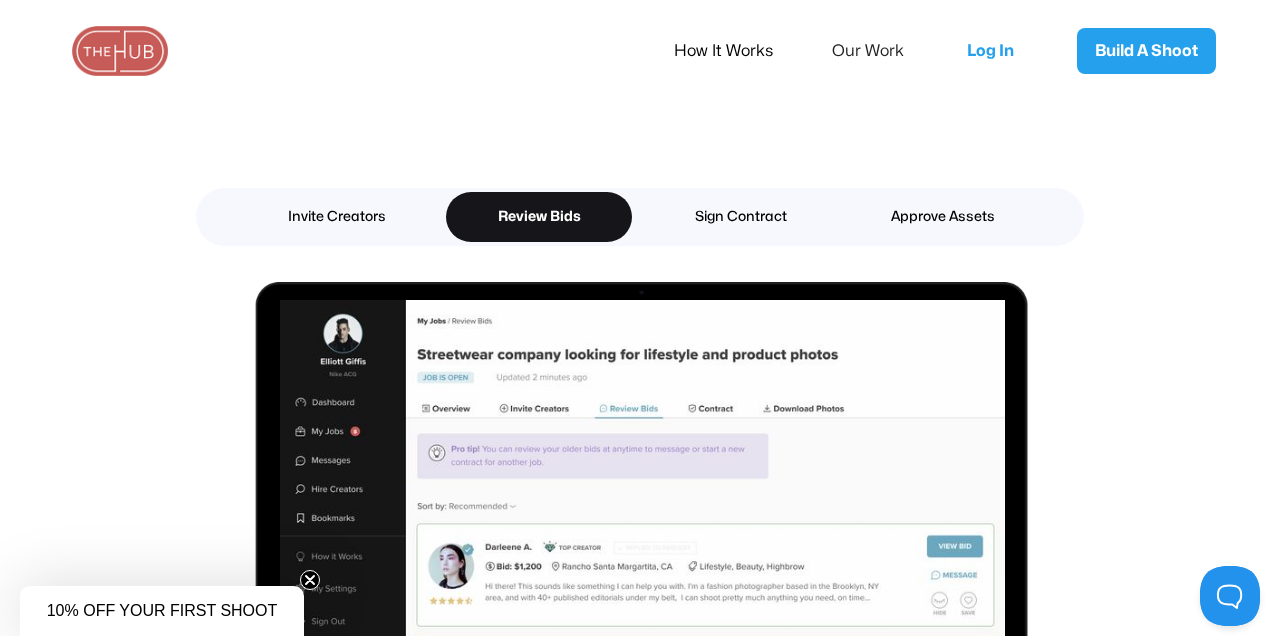 click on "Review Bids" at bounding box center (539, 217) 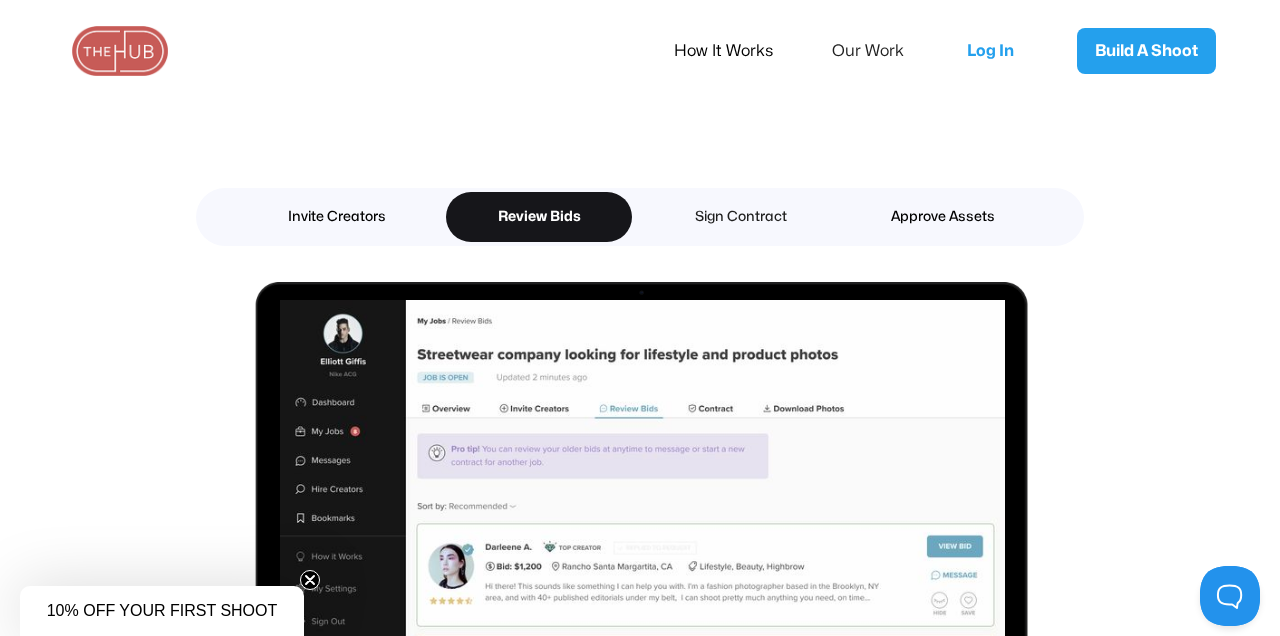 click on "Sign Contract" at bounding box center (741, 217) 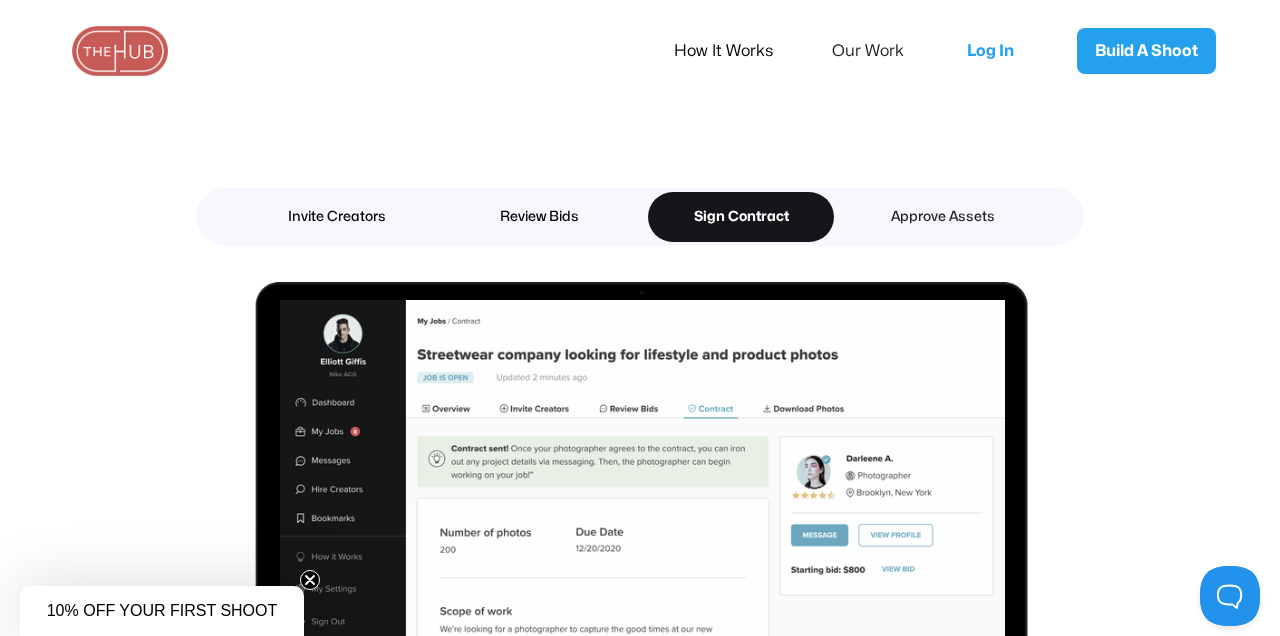 click on "Approve Assets" at bounding box center (943, 217) 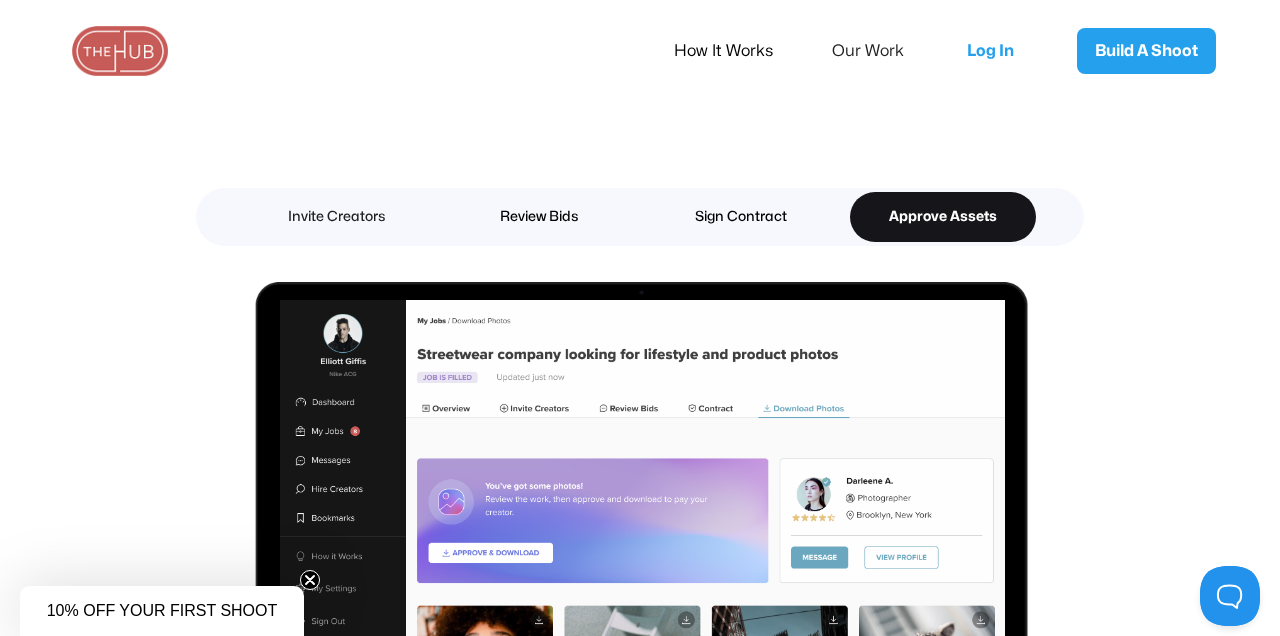 click on "Invite Creators" at bounding box center (337, 217) 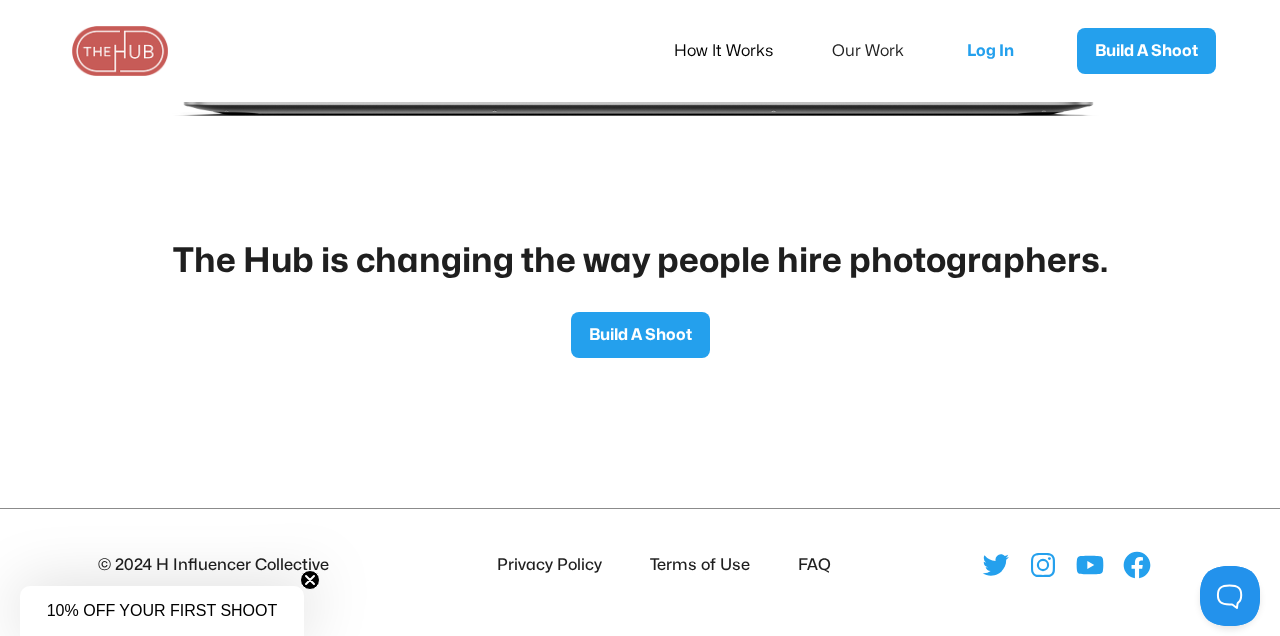 scroll, scrollTop: 3239, scrollLeft: 0, axis: vertical 